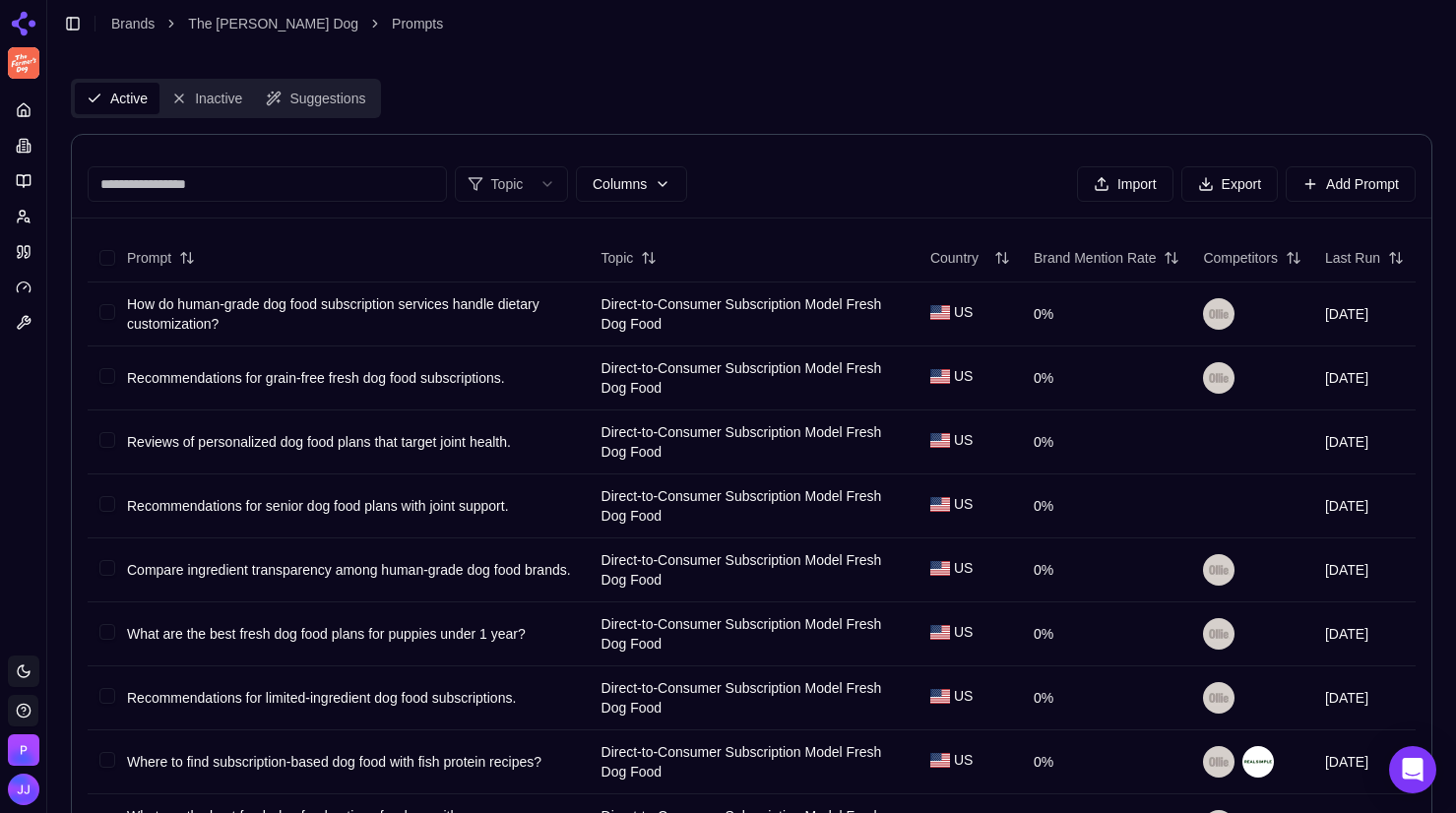 scroll, scrollTop: 0, scrollLeft: 0, axis: both 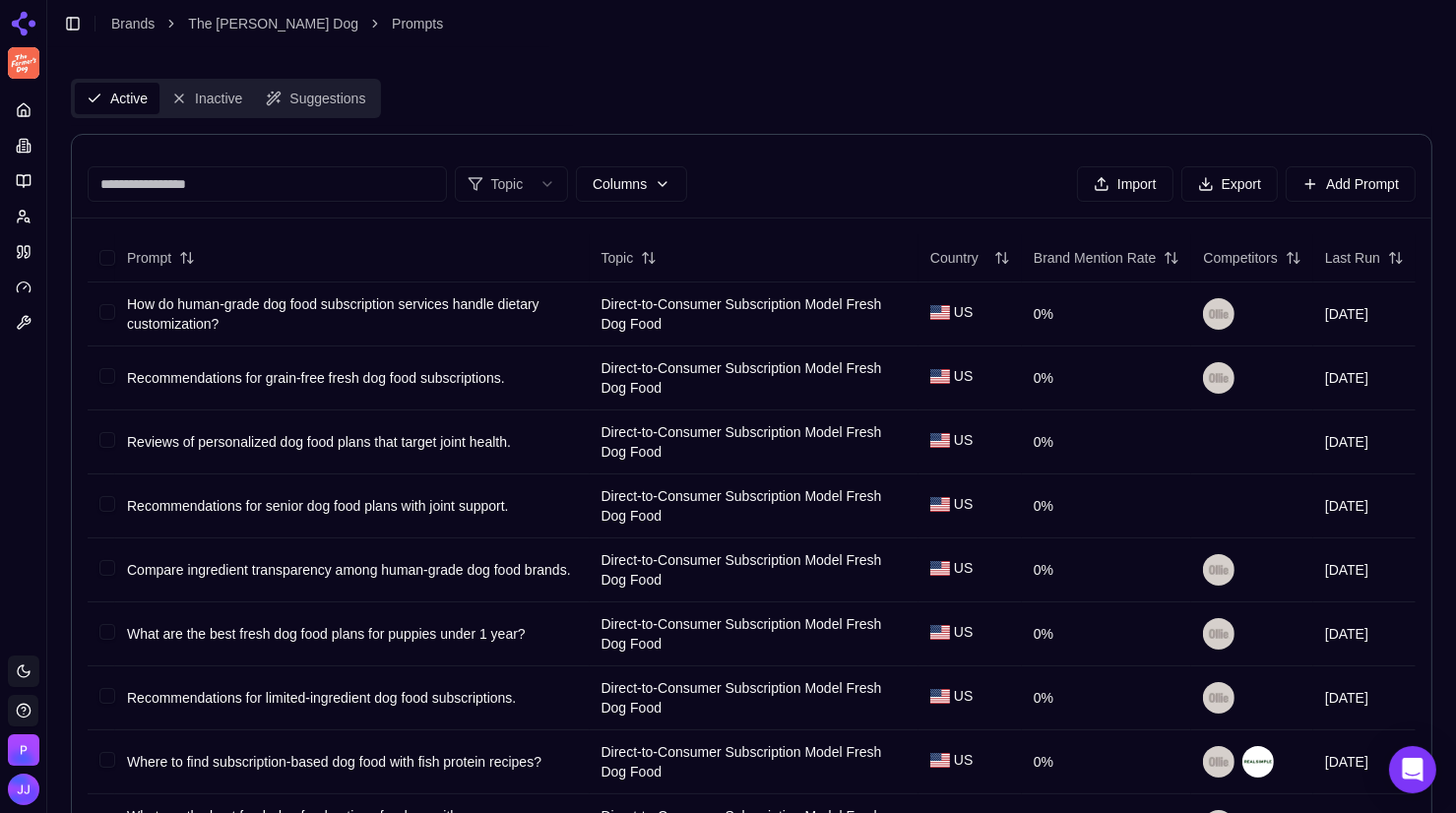 click 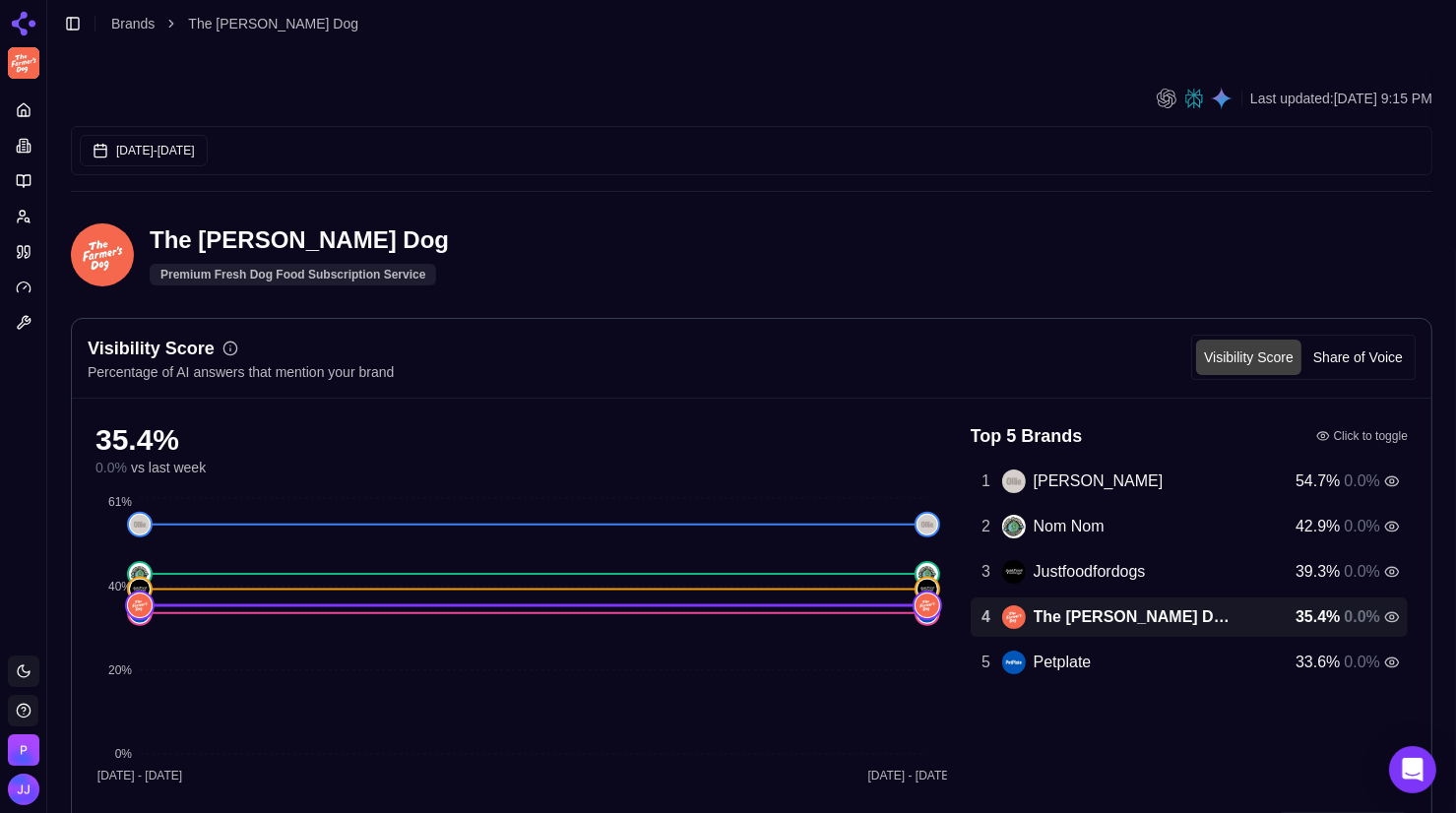 click on "Platform Toggle theme [PERSON_NAME]   Toggle Sidebar Brands The [PERSON_NAME] Dog Last updated:  [DATE] 9:15 PM Jun 09, 2025  -  [DATE] The [PERSON_NAME] Dog Premium Fresh Dog Food Subscription Service Visibility Score Percentage of AI answers that mention your brand Visibility Score Share of Voice 35.4 % 0.0 % vs last week   [DATE] - [DATE] [DATE] - 13 [DATE] 0% 20% 40% 61% Top 5 Brands Click to toggle 1 [PERSON_NAME] 54.7 % 0.0 % 2 Nom Nom 42.9 % 0.0 % 3 Justfoodfordogs 39.3 % 0.0 % 4 The [PERSON_NAME] Dog 35.4 % 0.0 % 5 Petplate 33.6 % 0.0 % View all competitors Topic Performance Brand performance across relevant topics within your industry Topics Visibility Score Share of Voice Top Brands Human-Grade Fresh Dog Food Delivery 39.1 % 8.1 % Veterinary-Developed Health and Nutrition Solutions 20.7 % 3.8 % Direct-to-Consumer Subscription Model Fresh Dog Food 34.5 % 7.1 % Personalized Canine Nutrition Plans 50.0 % 9.9 % View all topics Prompt Metrics A detailed view of prompt performance and citations Columns Prompt Topic 0" at bounding box center [728, 2068] 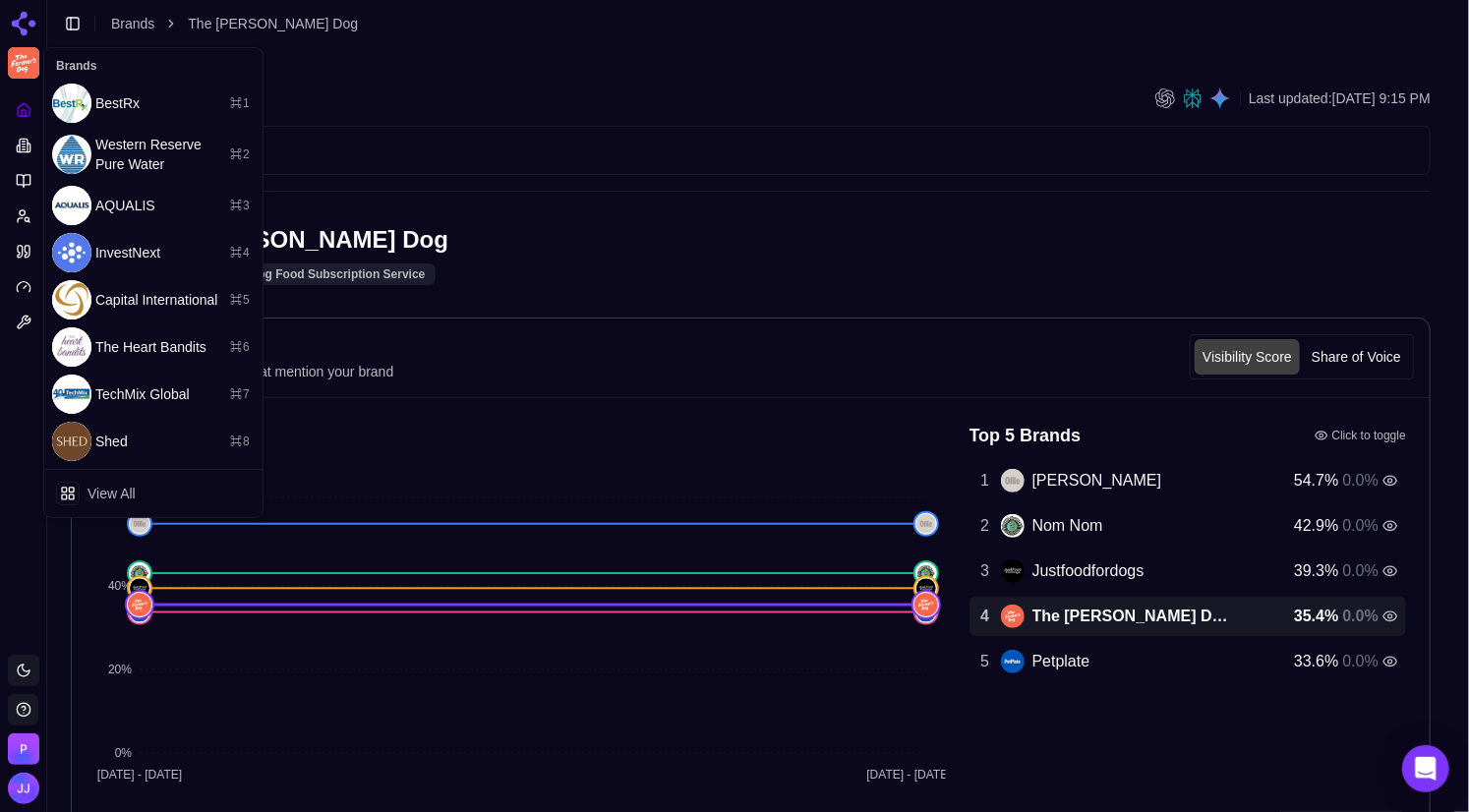 click on "Platform Toggle theme [PERSON_NAME]   Toggle Sidebar Brands The [PERSON_NAME] Dog Last updated:  [DATE] 9:15 PM Jun 09, 2025  -  [DATE] The [PERSON_NAME] Dog Premium Fresh Dog Food Subscription Service Visibility Score Percentage of AI answers that mention your brand Visibility Score Share of Voice 35.4 % 0.0 % vs last week   [DATE] - [DATE] [DATE] - 13 [DATE] 0% 20% 40% 61% Top 5 Brands Click to toggle 1 [PERSON_NAME] 54.7 % 0.0 % 2 Nom Nom 42.9 % 0.0 % 3 Justfoodfordogs 39.3 % 0.0 % 4 The [PERSON_NAME] Dog 35.4 % 0.0 % 5 Petplate 33.6 % 0.0 % View all competitors Topic Performance Brand performance across relevant topics within your industry Topics Visibility Score Share of Voice Top Brands Human-Grade Fresh Dog Food Delivery 39.1 % 8.1 % Veterinary-Developed Health and Nutrition Solutions 20.7 % 3.8 % Direct-to-Consumer Subscription Model Fresh Dog Food 34.5 % 7.1 % Personalized Canine Nutrition Plans 50.0 % 9.9 % View all topics Prompt Metrics A detailed view of prompt performance and citations Columns Prompt Topic 0" at bounding box center [734, 2065] 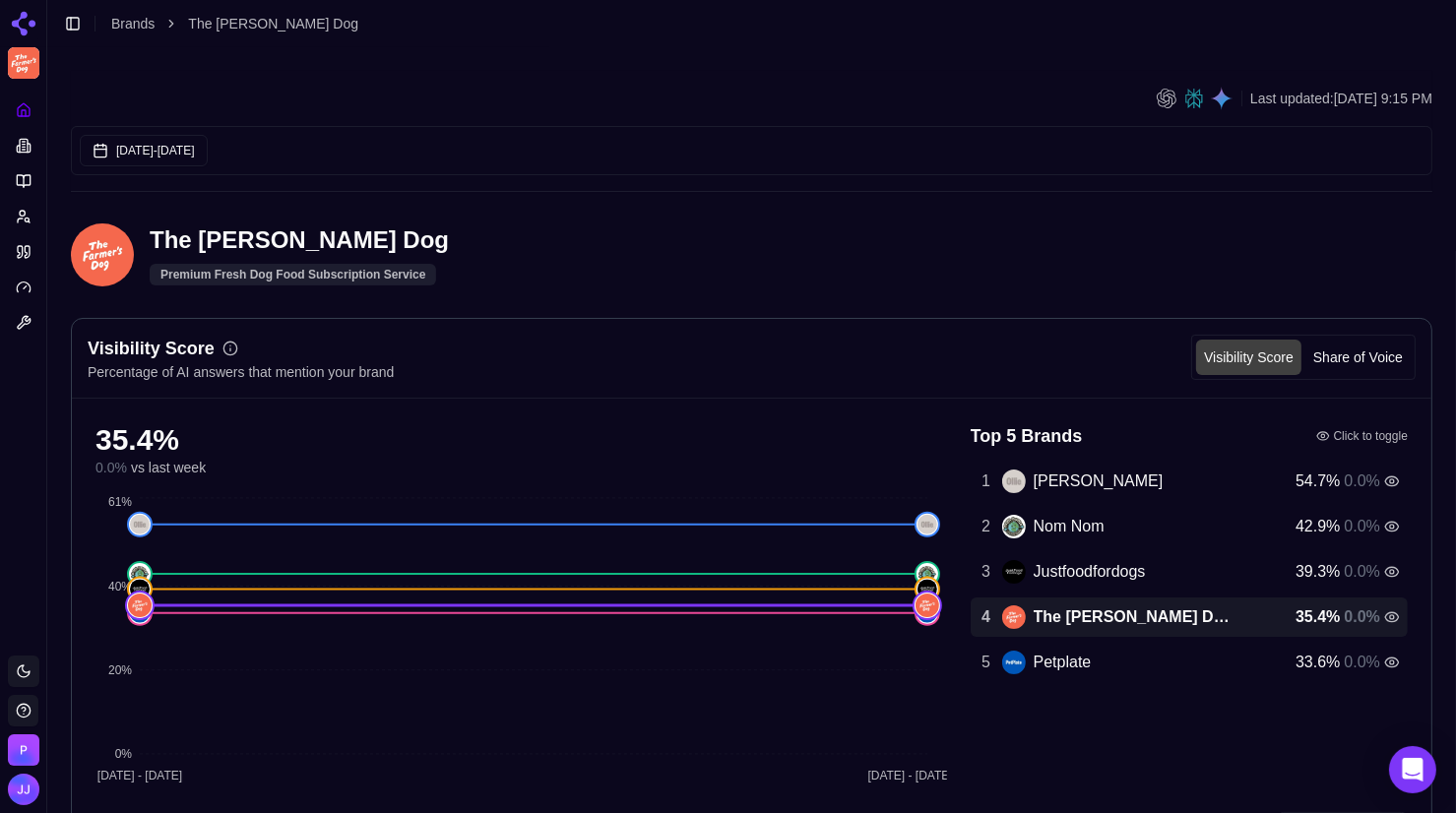 click 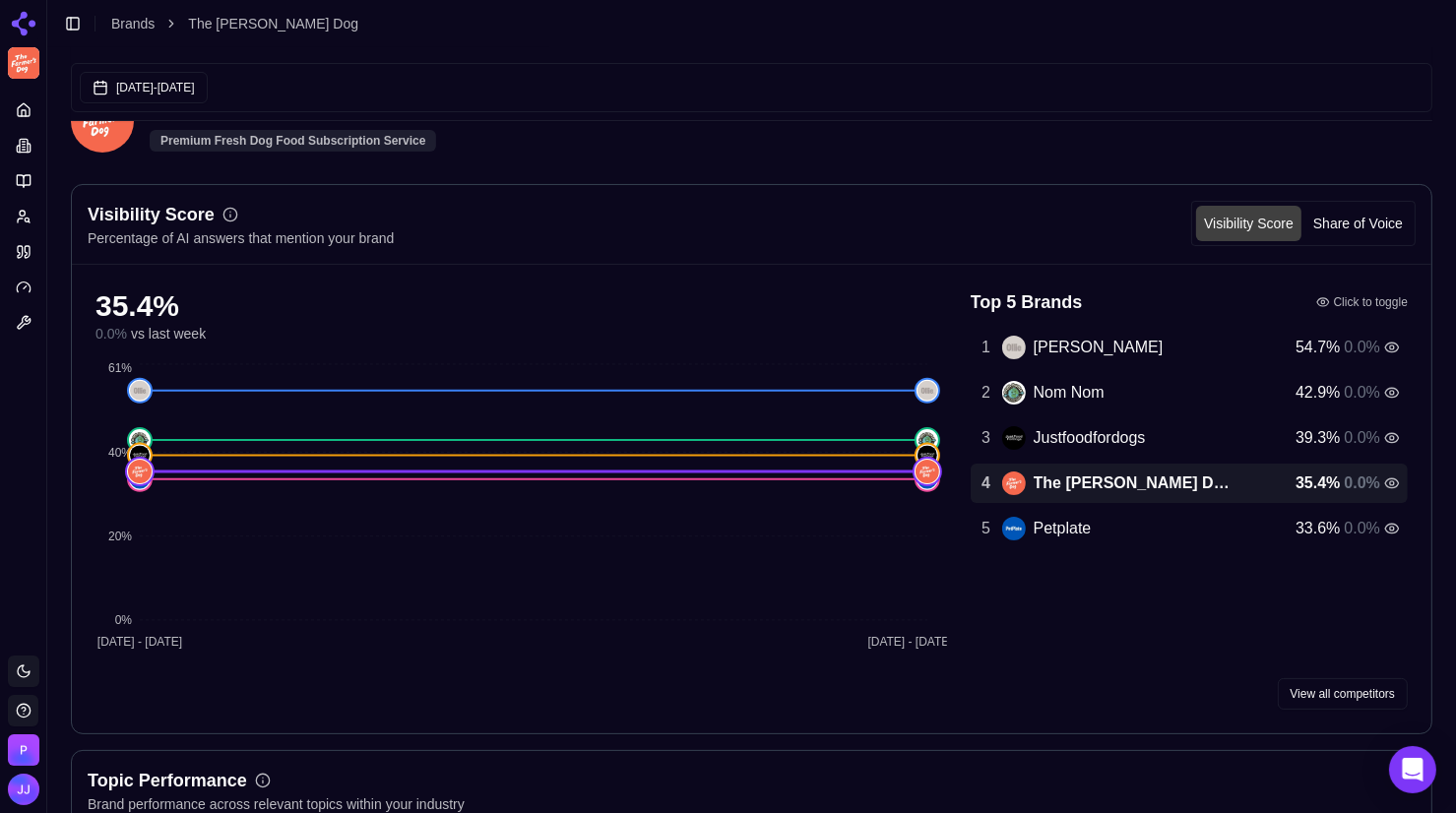 scroll, scrollTop: 0, scrollLeft: 0, axis: both 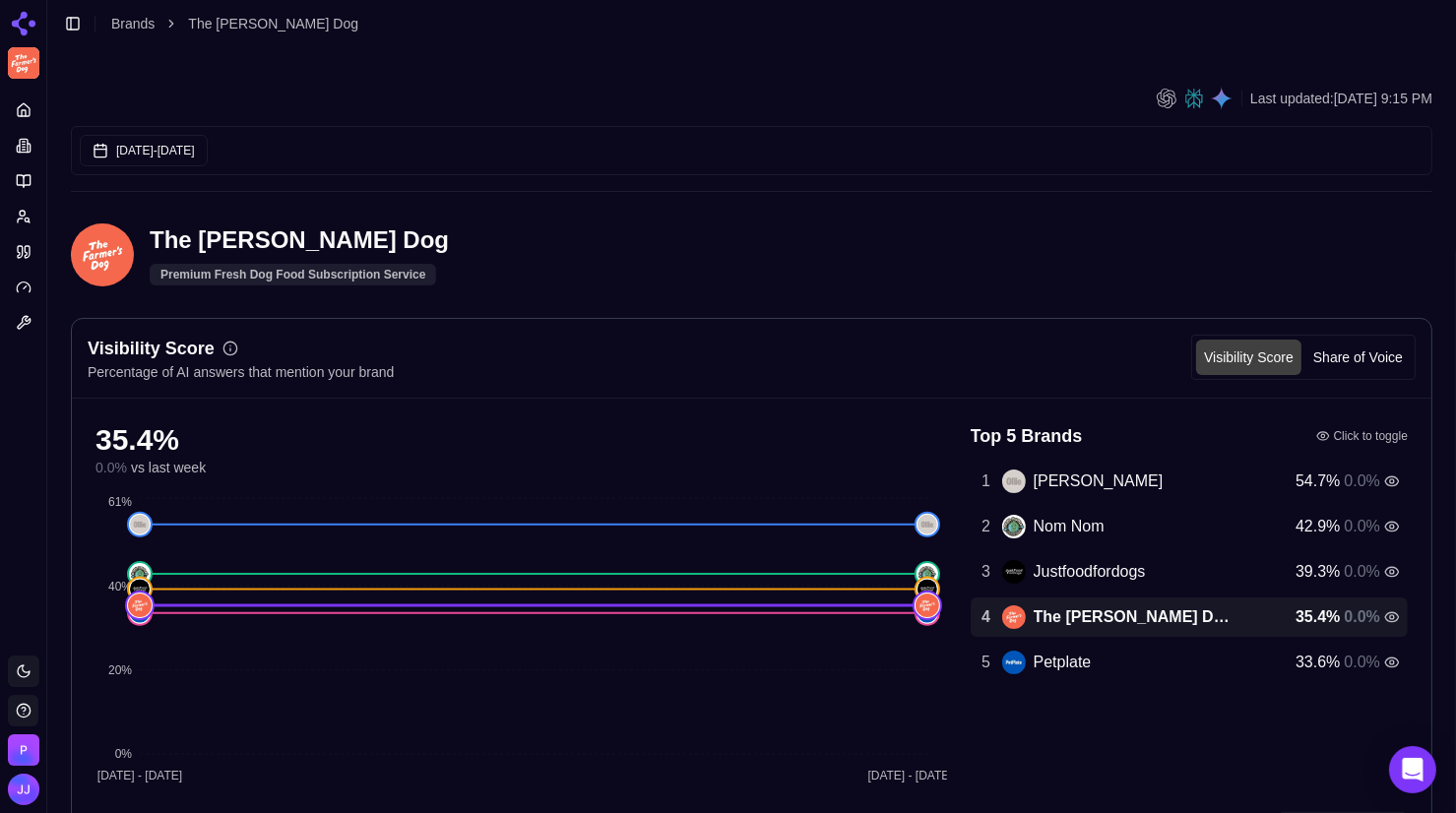 click on "The [PERSON_NAME] Dog Premium Fresh Dog Food Subscription Service" at bounding box center (512, 255) 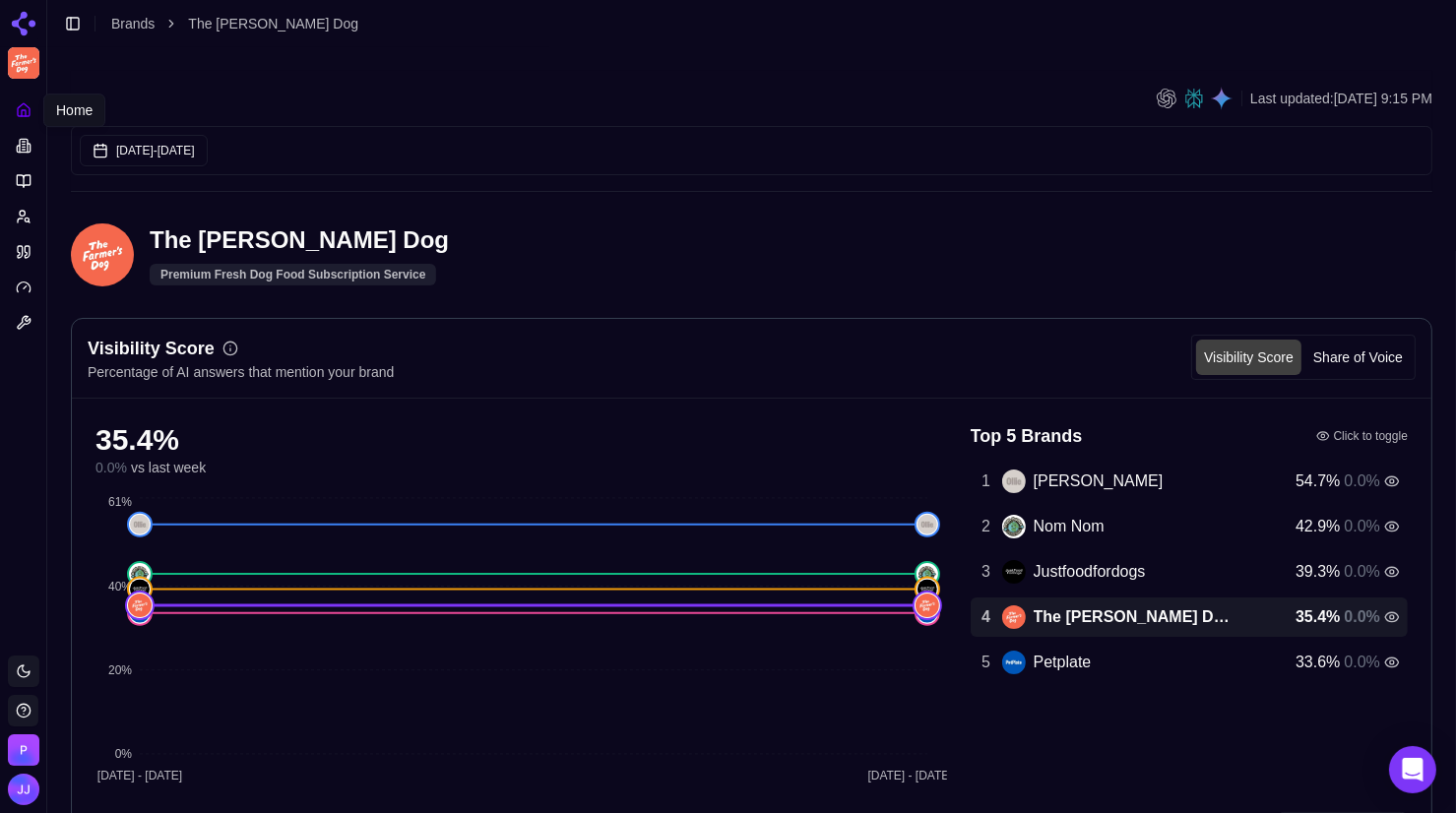 click 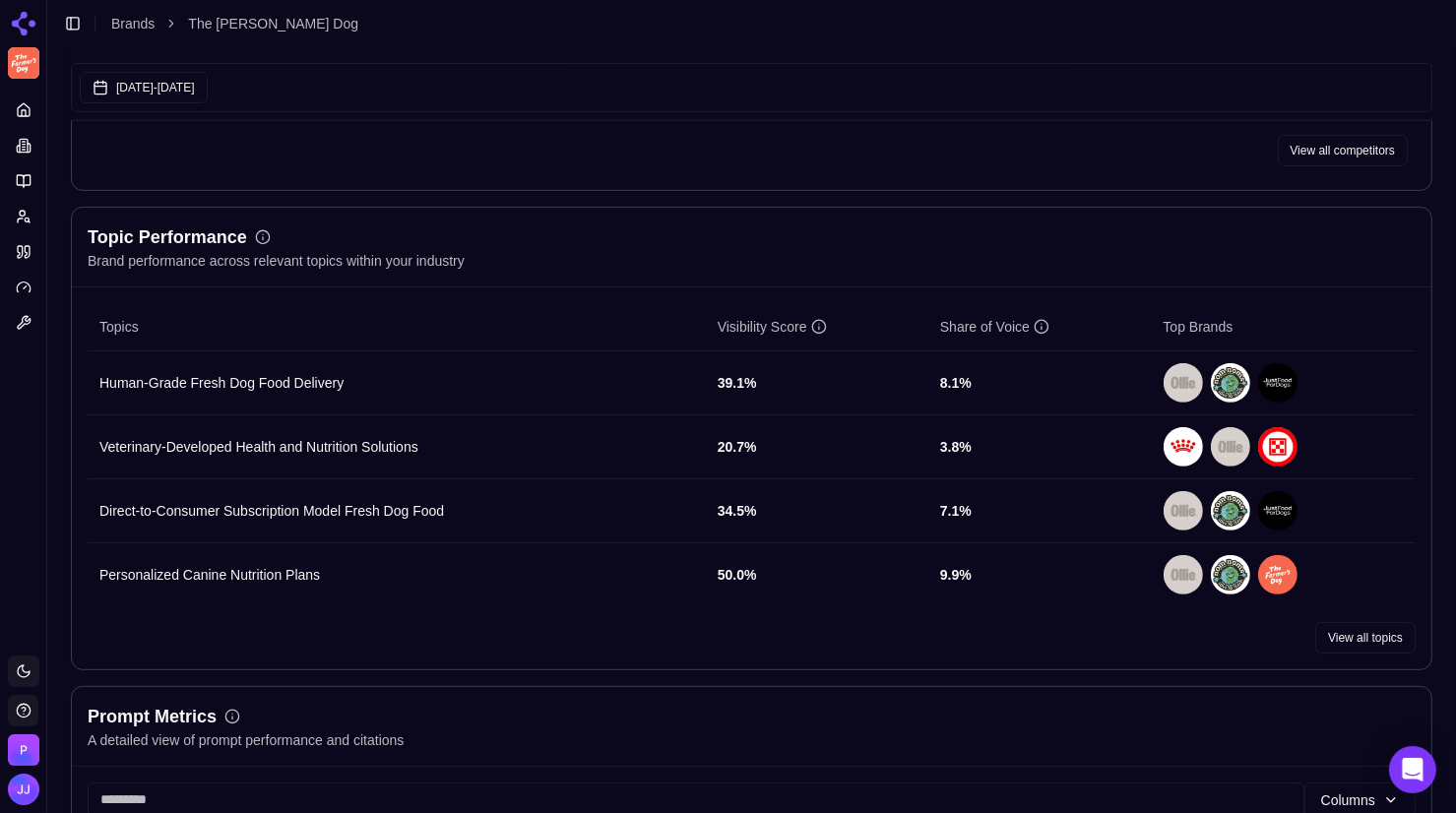scroll, scrollTop: 0, scrollLeft: 0, axis: both 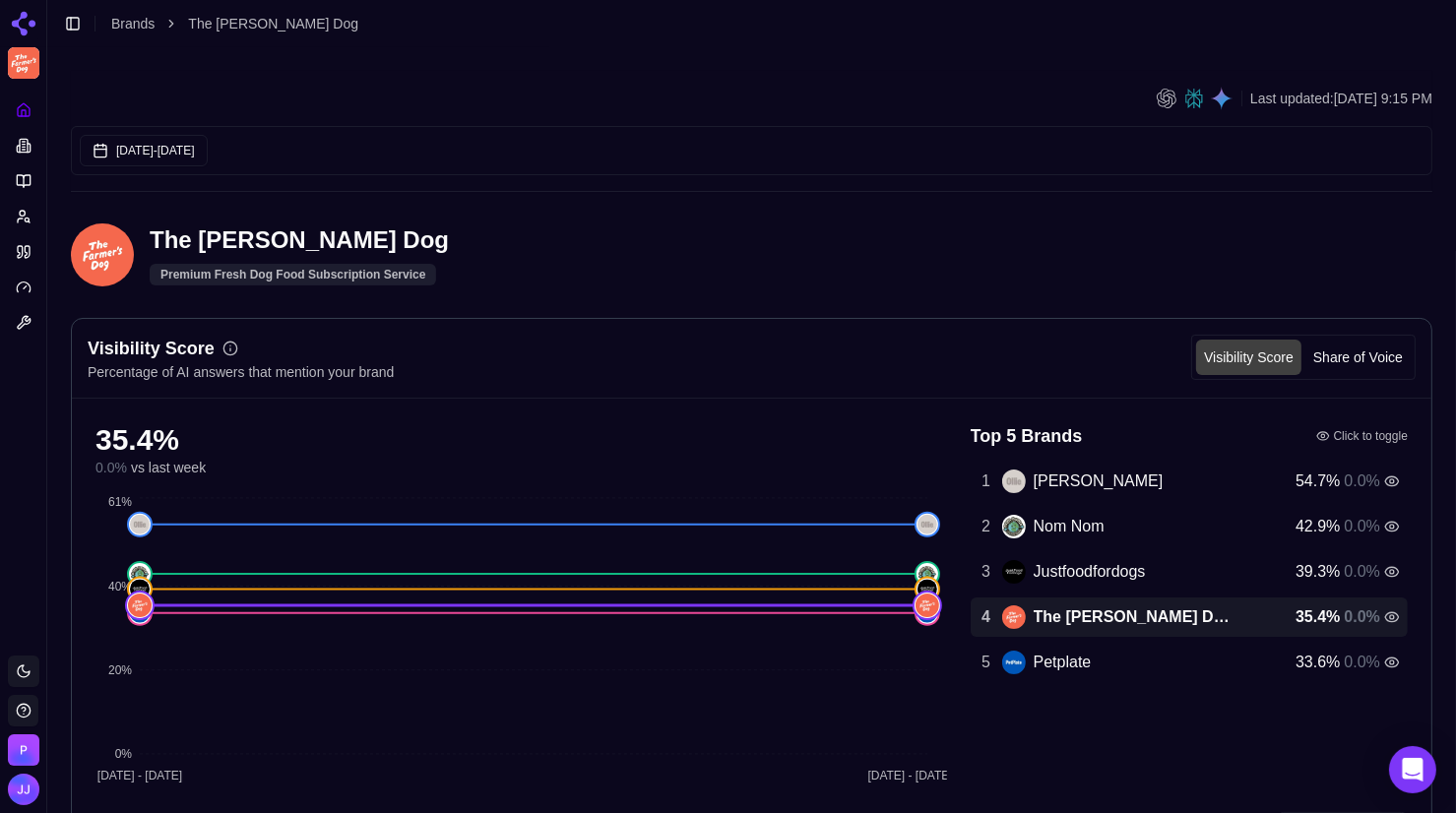 click 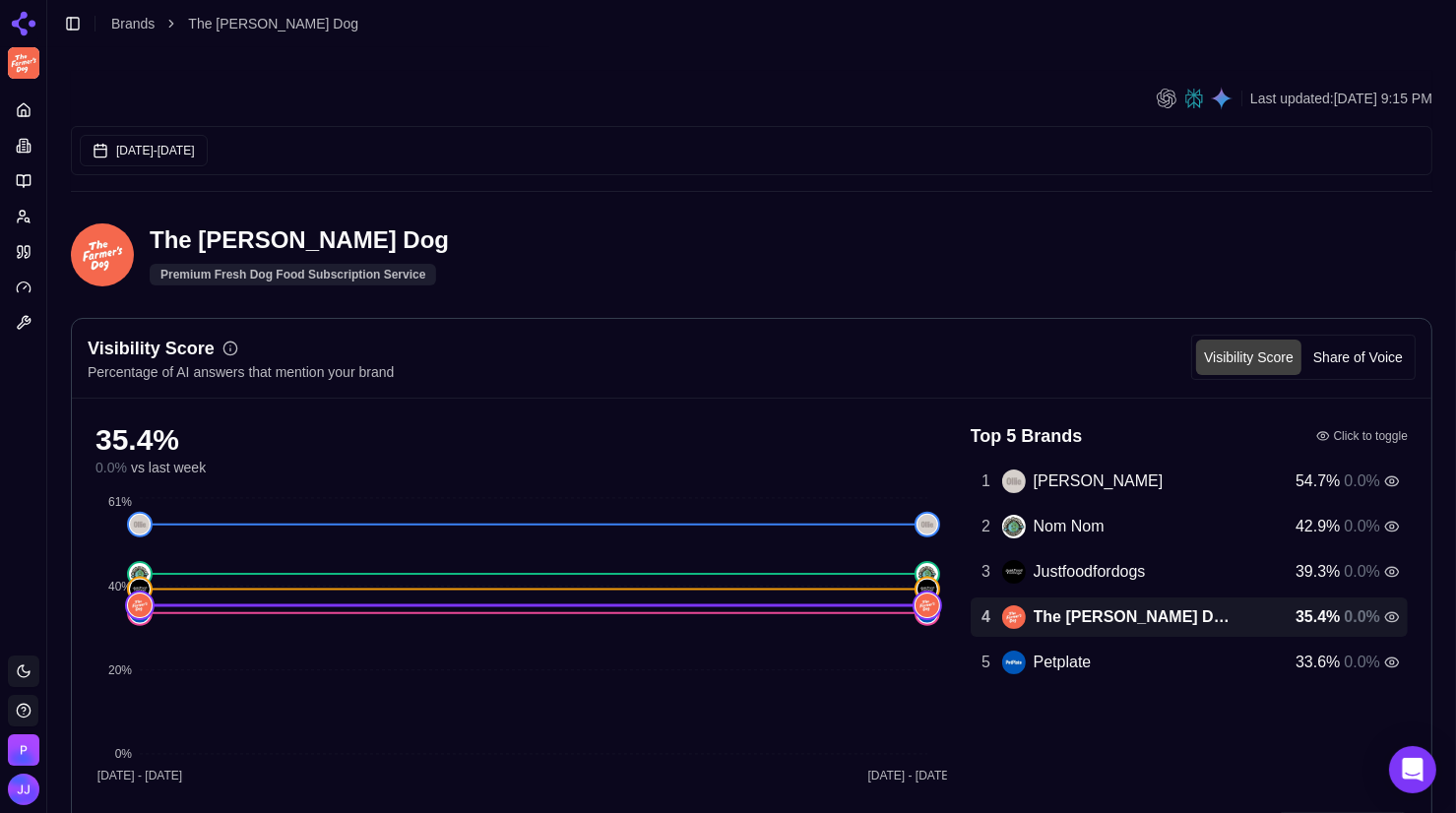 click at bounding box center [24, 24] 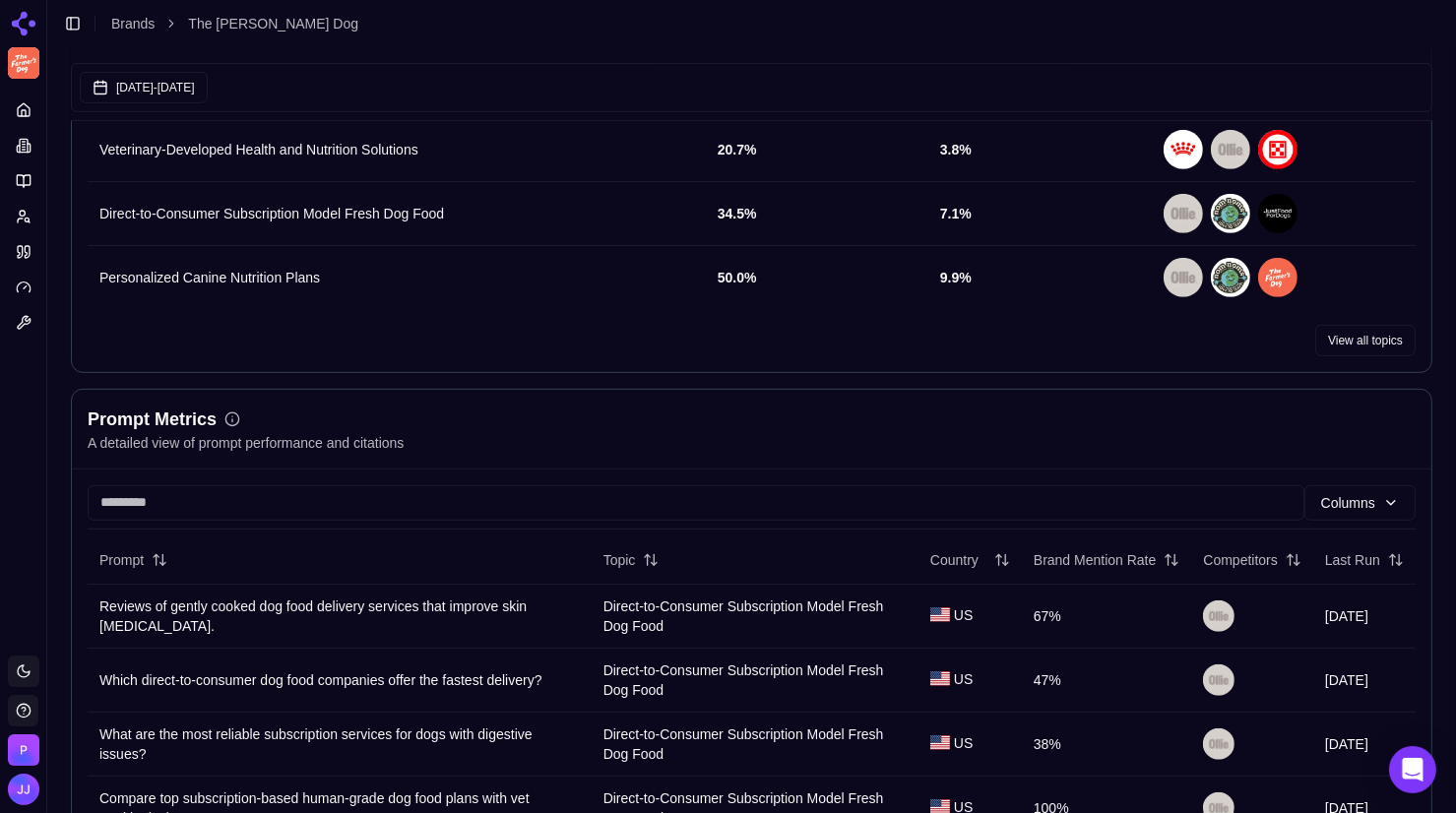 scroll, scrollTop: 933, scrollLeft: 0, axis: vertical 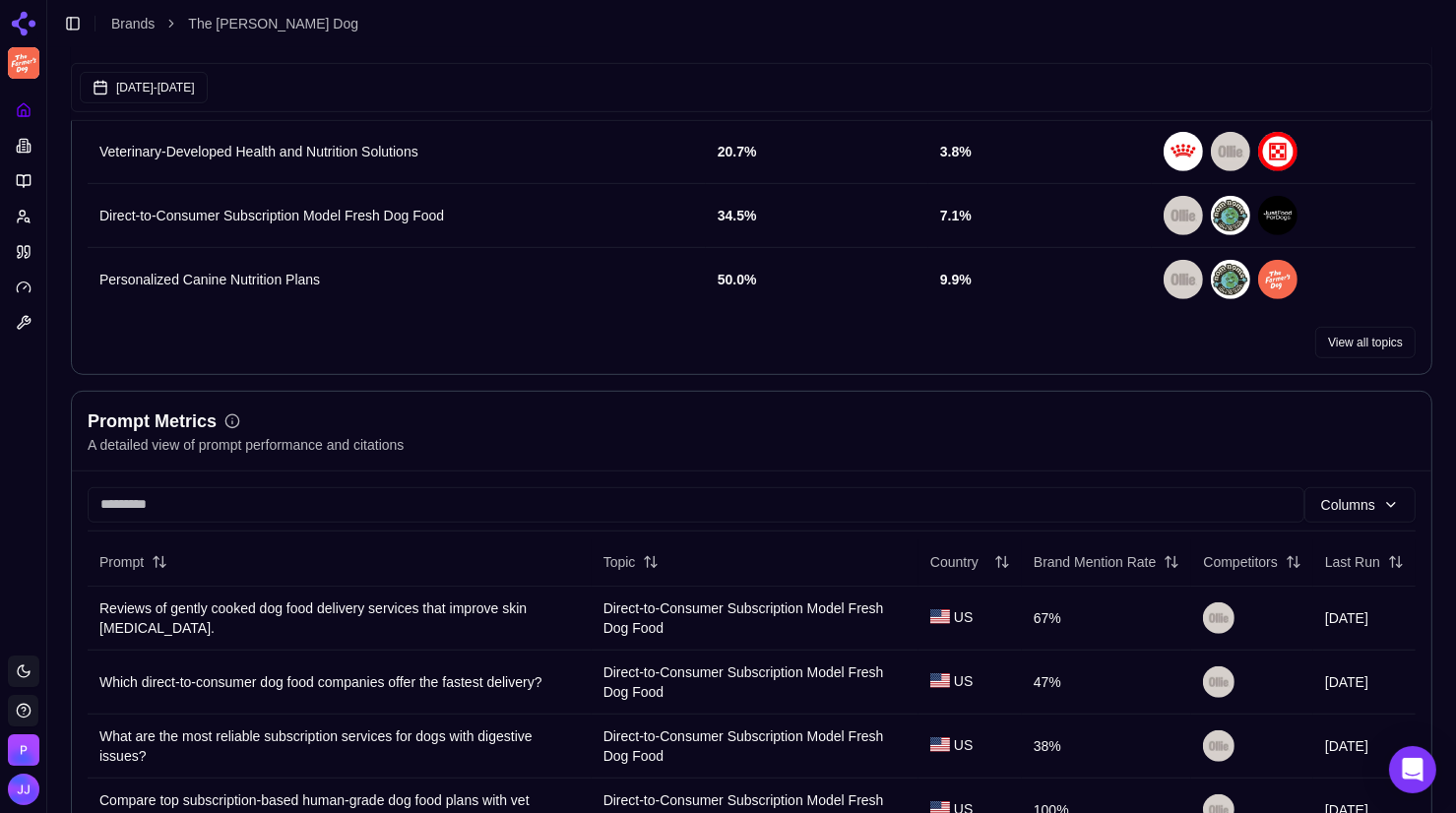 click 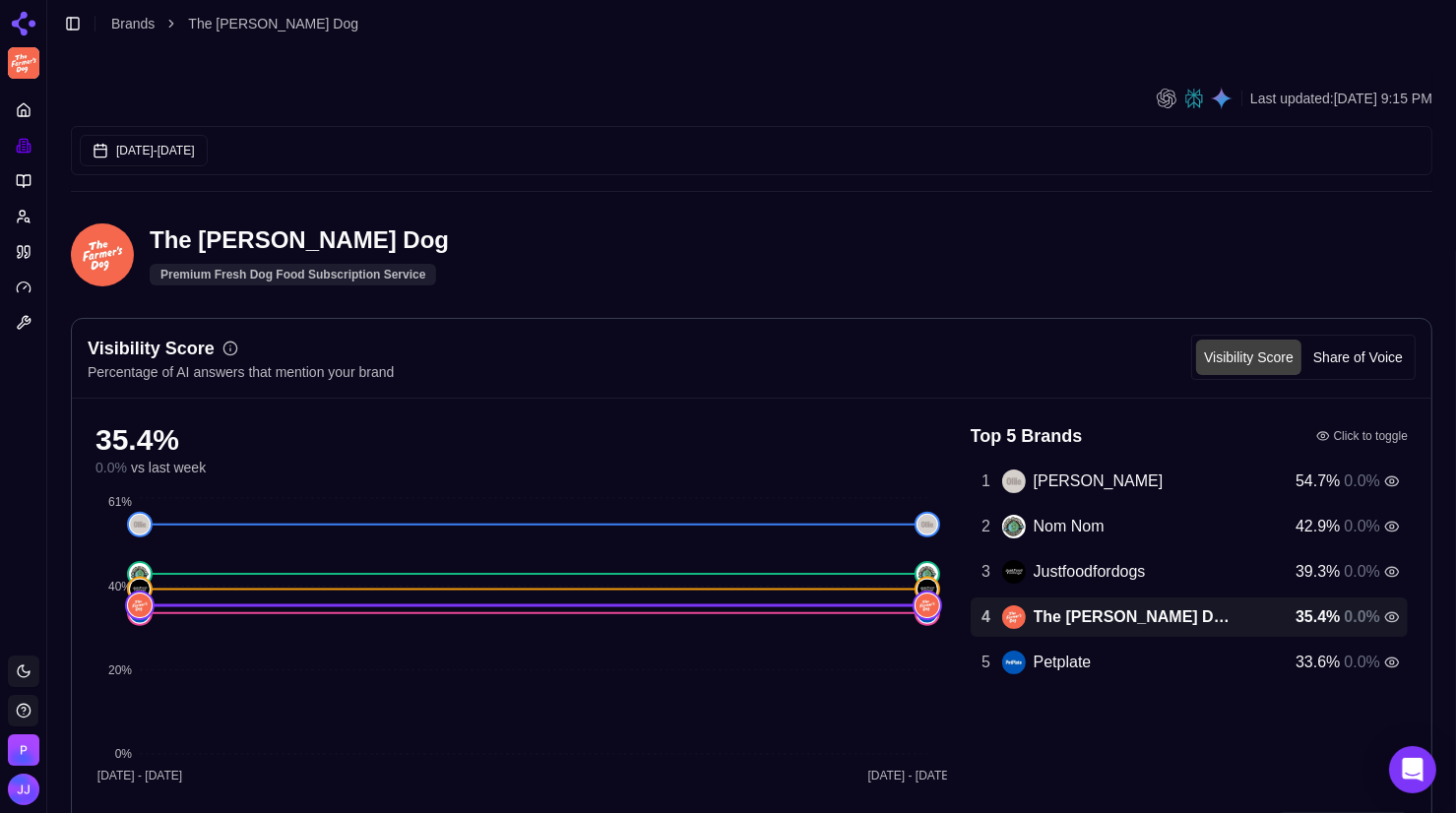 click at bounding box center [24, 146] 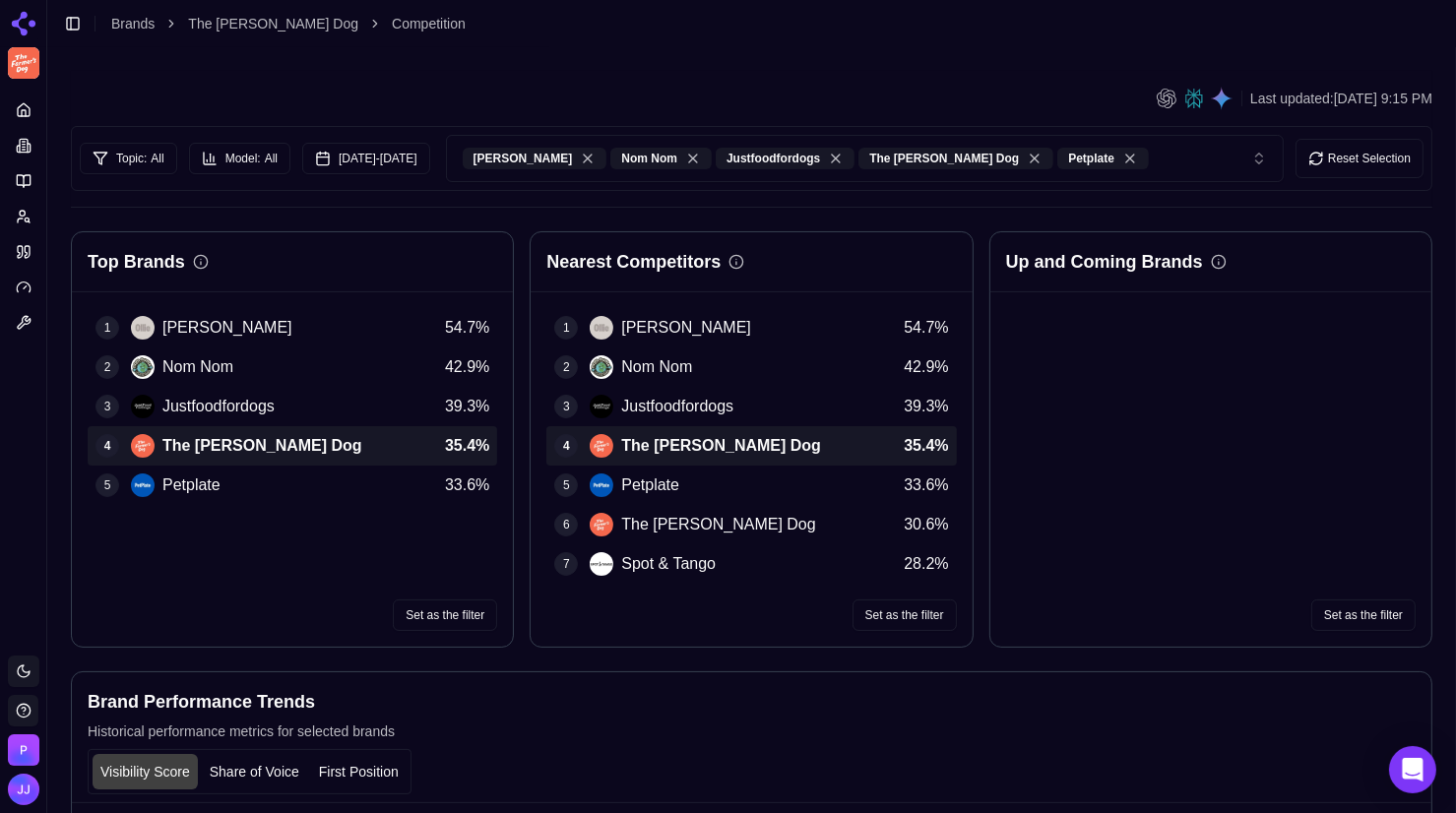 click on "Platform Toggle theme [PERSON_NAME]   Toggle Sidebar Brands The [PERSON_NAME] Dog Competition Last updated:  [DATE] 9:15 PM Topic:  All Model:  All [DATE]  -  [DATE] [PERSON_NAME] Nom Nom Justfoodfordogs The [PERSON_NAME] Dog Petplate Reset Selection Top Brands 1 [PERSON_NAME] 54.7 % 2 Nom Nom 42.9 % 3 Justfoodfordogs 39.3 % 4 The [PERSON_NAME] Dog 35.4 % 5 Petplate 33.6 % Set as the filter Nearest Competitors 1 [PERSON_NAME] 54.7 % 2 Nom Nom 42.9 % 3 Justfoodfordogs 39.3 % 4 The [PERSON_NAME] Dog 35.4 % 5 Petplate 33.6 % 6 The [PERSON_NAME] Dog 30.6 % 7 Spot & Tango 28.2 % Set as the filter Up and Coming Brands Set as the filter Brand Performance Trends Historical performance metrics for selected brands Visibility Score Share of Voice First Position [DATE] - [DATE] 0% 20% 40% 61% Metric T The [PERSON_NAME] Dog Justfoodfordogs [PERSON_NAME] Nom Nom Petplate Visibility 35.4 % + 0.0 % 39.3 % + 0.0 % 54.7 % + 0.0 % 42.9 % + 0.0 % 33.6 % + 0.0 % Share of Voice 7.1 % + 0.0 % 7.8 % + 0.0 % 10.9 % + 0.0 % 8.6 % + 0.0 % 6.7 % + 0.0 % First Position 22.5" at bounding box center (728, 727) 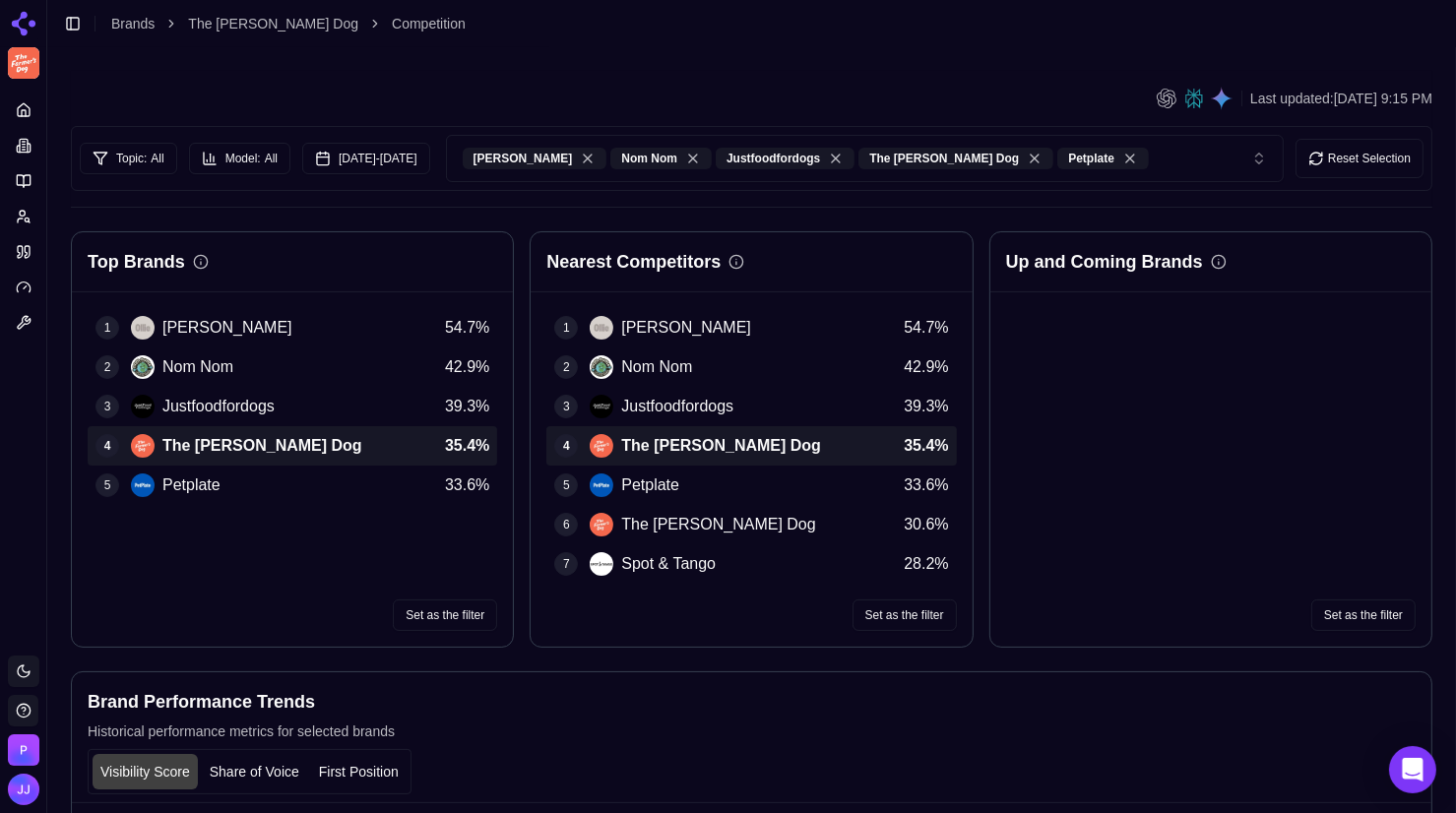 click on "Platform Toggle theme [PERSON_NAME]   Toggle Sidebar Brands The [PERSON_NAME] Dog Competition Last updated:  [DATE] 9:15 PM Topic:  All Model:  All [DATE]  -  [DATE] [PERSON_NAME] Nom Nom Justfoodfordogs The [PERSON_NAME] Dog Petplate Reset Selection Top Brands 1 [PERSON_NAME] 54.7 % 2 Nom Nom 42.9 % 3 Justfoodfordogs 39.3 % 4 The [PERSON_NAME] Dog 35.4 % 5 Petplate 33.6 % Set as the filter Nearest Competitors 1 [PERSON_NAME] 54.7 % 2 Nom Nom 42.9 % 3 Justfoodfordogs 39.3 % 4 The [PERSON_NAME] Dog 35.4 % 5 Petplate 33.6 % 6 The [PERSON_NAME] Dog 30.6 % 7 Spot & Tango 28.2 % Set as the filter Up and Coming Brands Set as the filter Brand Performance Trends Historical performance metrics for selected brands Visibility Score Share of Voice First Position [DATE] - [DATE] 0% 20% 40% 61% Metric T The [PERSON_NAME] Dog Justfoodfordogs [PERSON_NAME] Nom Nom Petplate Visibility 35.4 % + 0.0 % 39.3 % + 0.0 % 54.7 % + 0.0 % 42.9 % + 0.0 % 33.6 % + 0.0 % Share of Voice 7.1 % + 0.0 % 7.8 % + 0.0 % 10.9 % + 0.0 % 8.6 % + 0.0 % 6.7 % + 0.0 % First Position 22.5" at bounding box center [728, 727] 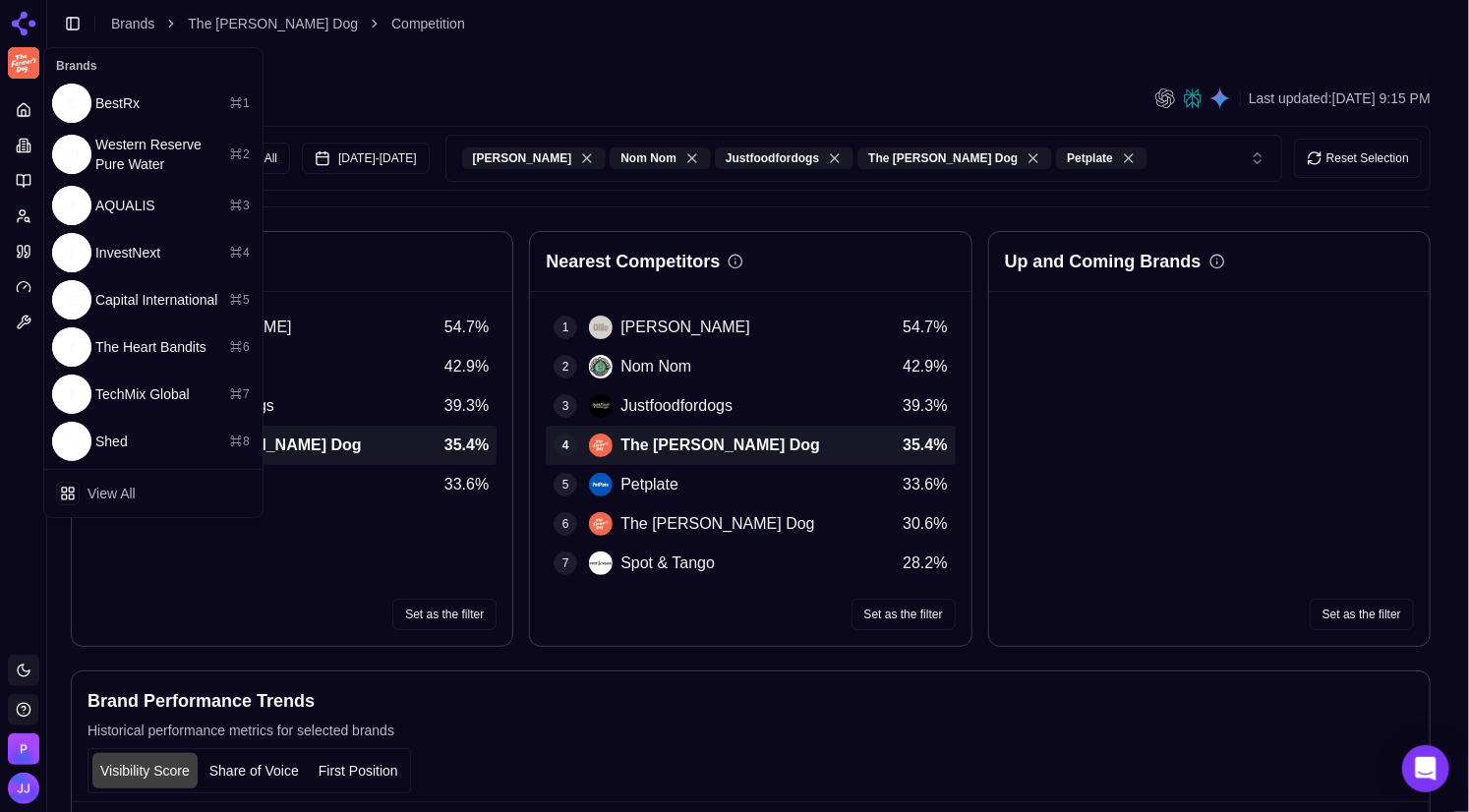 click on "Platform Toggle theme [PERSON_NAME]   Toggle Sidebar Brands The [PERSON_NAME] Dog Competition Last updated:  [DATE] 9:15 PM Topic:  All Model:  All [DATE]  -  [DATE] [PERSON_NAME] Nom Nom Justfoodfordogs The [PERSON_NAME] Dog Petplate Reset Selection Top Brands 1 [PERSON_NAME] 54.7 % 2 Nom Nom 42.9 % 3 Justfoodfordogs 39.3 % 4 The [PERSON_NAME] Dog 35.4 % 5 Petplate 33.6 % Set as the filter Nearest Competitors 1 [PERSON_NAME] 54.7 % 2 Nom Nom 42.9 % 3 Justfoodfordogs 39.3 % 4 The [PERSON_NAME] Dog 35.4 % 5 Petplate 33.6 % 6 The [PERSON_NAME] Dog 30.6 % 7 Spot & Tango 28.2 % Set as the filter Up and Coming Brands Set as the filter Brand Performance Trends Historical performance metrics for selected brands Visibility Score Share of Voice First Position [DATE] - [DATE] 0% 20% 40% 61% Metric T The [PERSON_NAME] Dog Justfoodfordogs [PERSON_NAME] Nom Nom Petplate Visibility 35.4 % + 0.0 % 39.3 % + 0.0 % 54.7 % + 0.0 % 42.9 % + 0.0 % 33.6 % + 0.0 % Share of Voice 7.1 % + 0.0 % 7.8 % + 0.0 % 10.9 % + 0.0 % 8.6 % + 0.0 % 6.7 % + 0.0 % First Position 22.5" at bounding box center (734, 726) 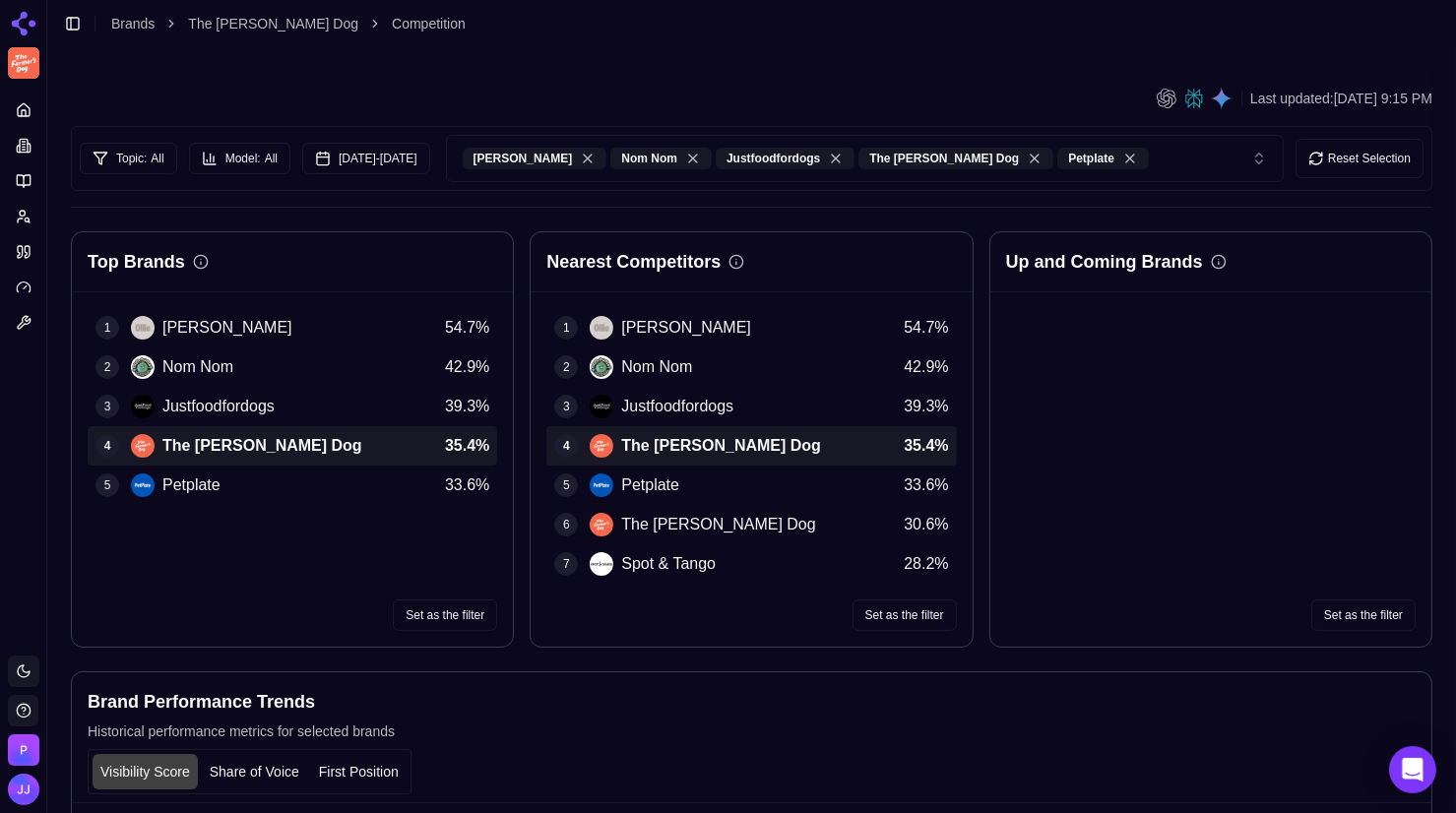 click on "Platform Toggle theme [PERSON_NAME]   Toggle Sidebar Brands The [PERSON_NAME] Dog Competition Last updated:  [DATE] 9:15 PM Topic:  All Model:  All [DATE]  -  [DATE] [PERSON_NAME] Nom Nom Justfoodfordogs The [PERSON_NAME] Dog Petplate Reset Selection Top Brands 1 [PERSON_NAME] 54.7 % 2 Nom Nom 42.9 % 3 Justfoodfordogs 39.3 % 4 The [PERSON_NAME] Dog 35.4 % 5 Petplate 33.6 % Set as the filter Nearest Competitors 1 [PERSON_NAME] 54.7 % 2 Nom Nom 42.9 % 3 Justfoodfordogs 39.3 % 4 The [PERSON_NAME] Dog 35.4 % 5 Petplate 33.6 % 6 The [PERSON_NAME] Dog 30.6 % 7 Spot & Tango 28.2 % Set as the filter Up and Coming Brands Set as the filter Brand Performance Trends Historical performance metrics for selected brands Visibility Score Share of Voice First Position [DATE] - [DATE] 0% 20% 40% 61% Metric T The [PERSON_NAME] Dog Justfoodfordogs [PERSON_NAME] Nom Nom Petplate Visibility 35.4 % + 0.0 % 39.3 % + 0.0 % 54.7 % + 0.0 % 42.9 % + 0.0 % 33.6 % + 0.0 % Share of Voice 7.1 % + 0.0 % 7.8 % + 0.0 % 10.9 % + 0.0 % 8.6 % + 0.0 % 6.7 % + 0.0 % First Position 22.5" at bounding box center [728, 727] 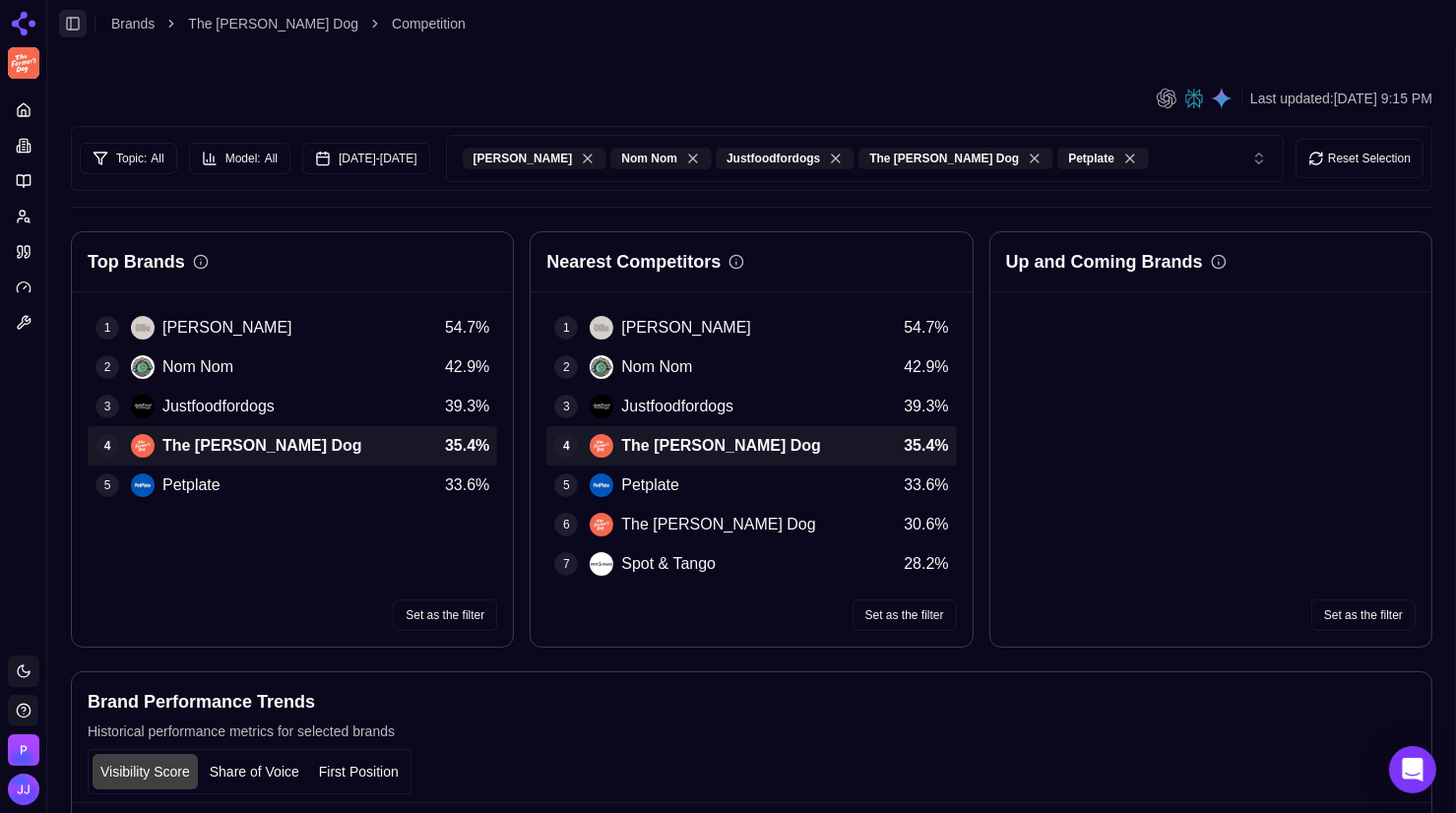 click on "Toggle Sidebar" at bounding box center [73, 24] 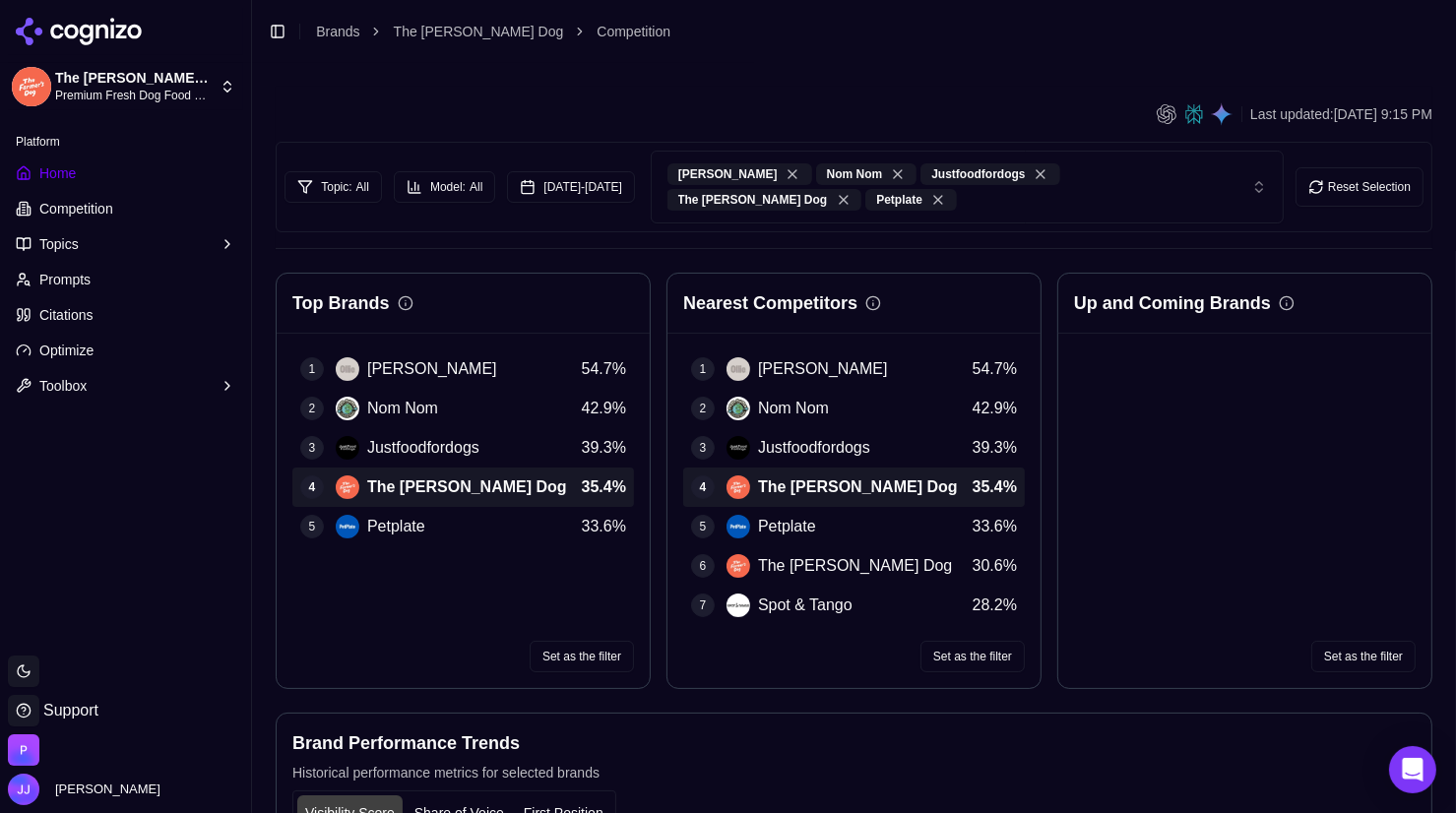 click on "Home" at bounding box center [57, 173] 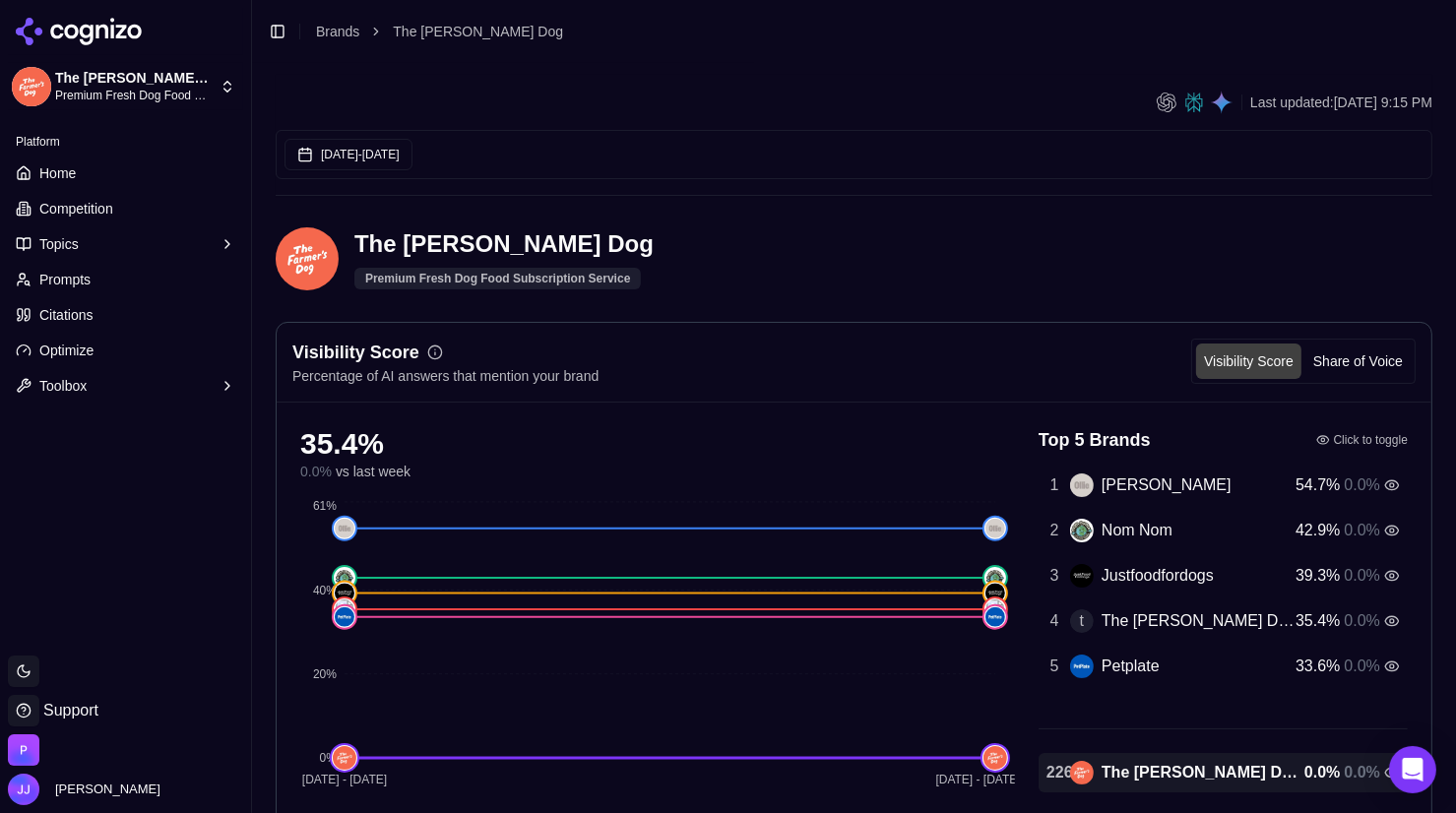 scroll, scrollTop: 0, scrollLeft: 0, axis: both 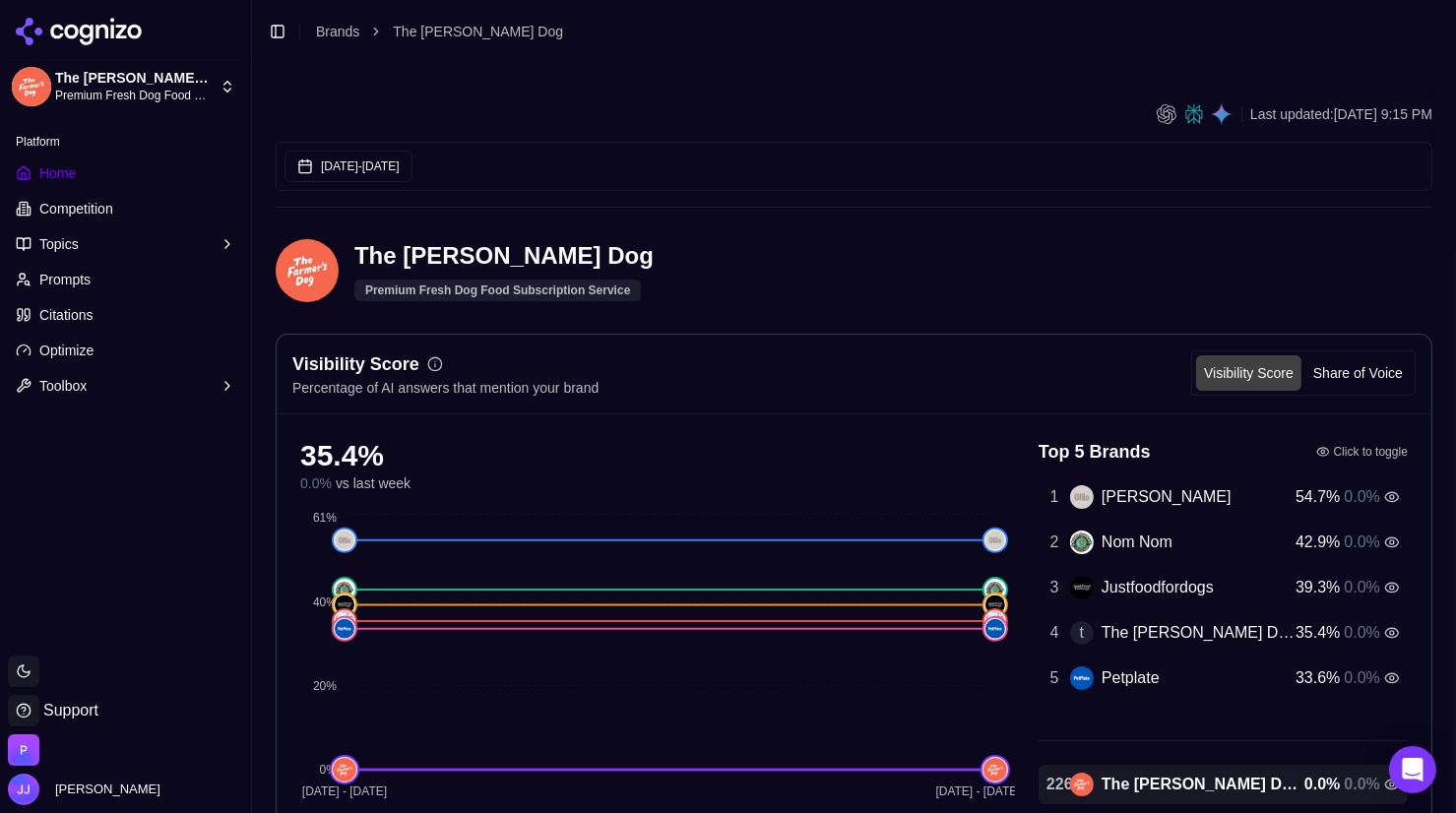 click on "Home" at bounding box center [57, 173] 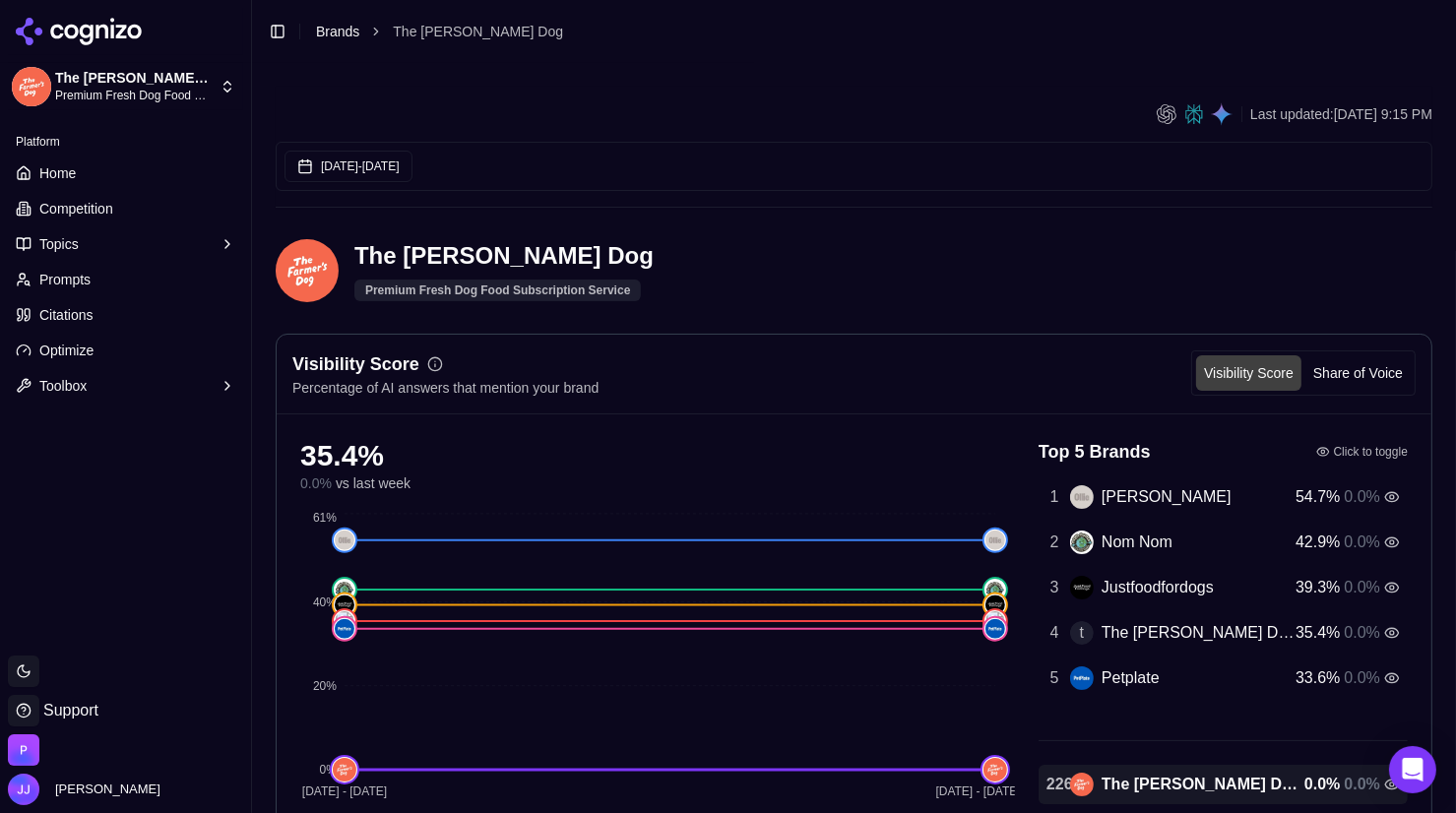click on "Brands" at bounding box center (338, 31) 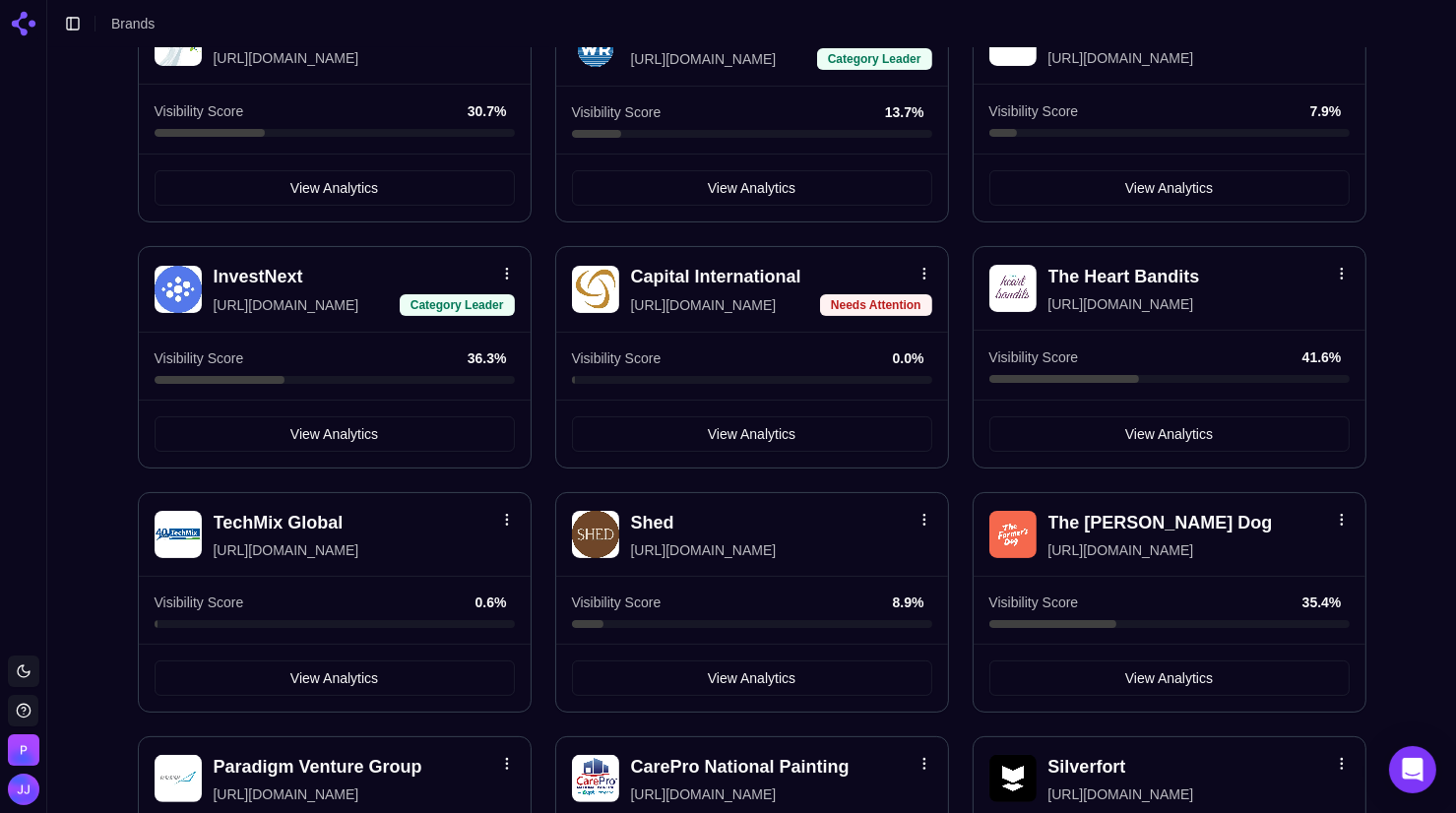 scroll, scrollTop: 0, scrollLeft: 0, axis: both 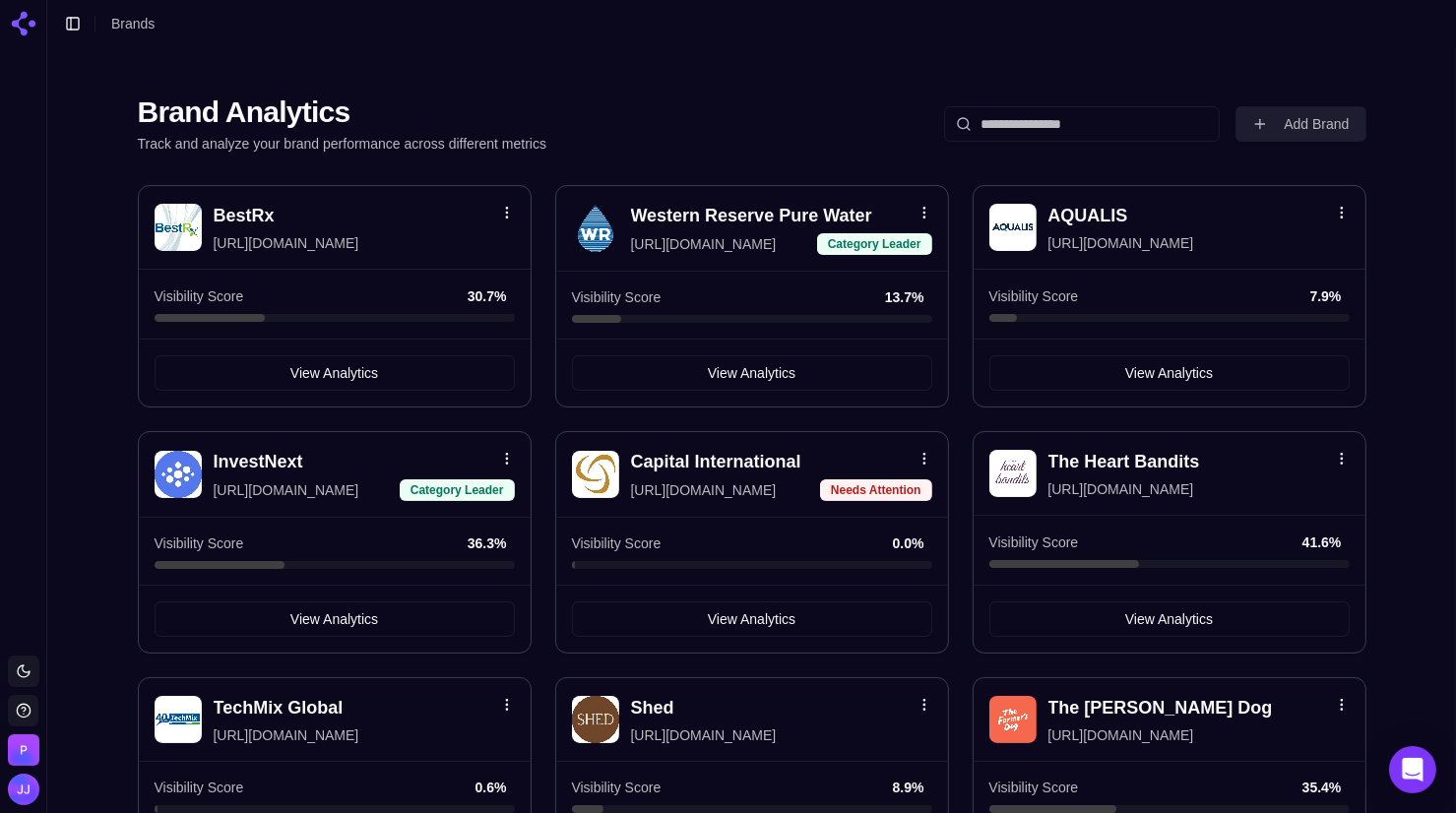 click on "Add Brand" at bounding box center [1300, 124] 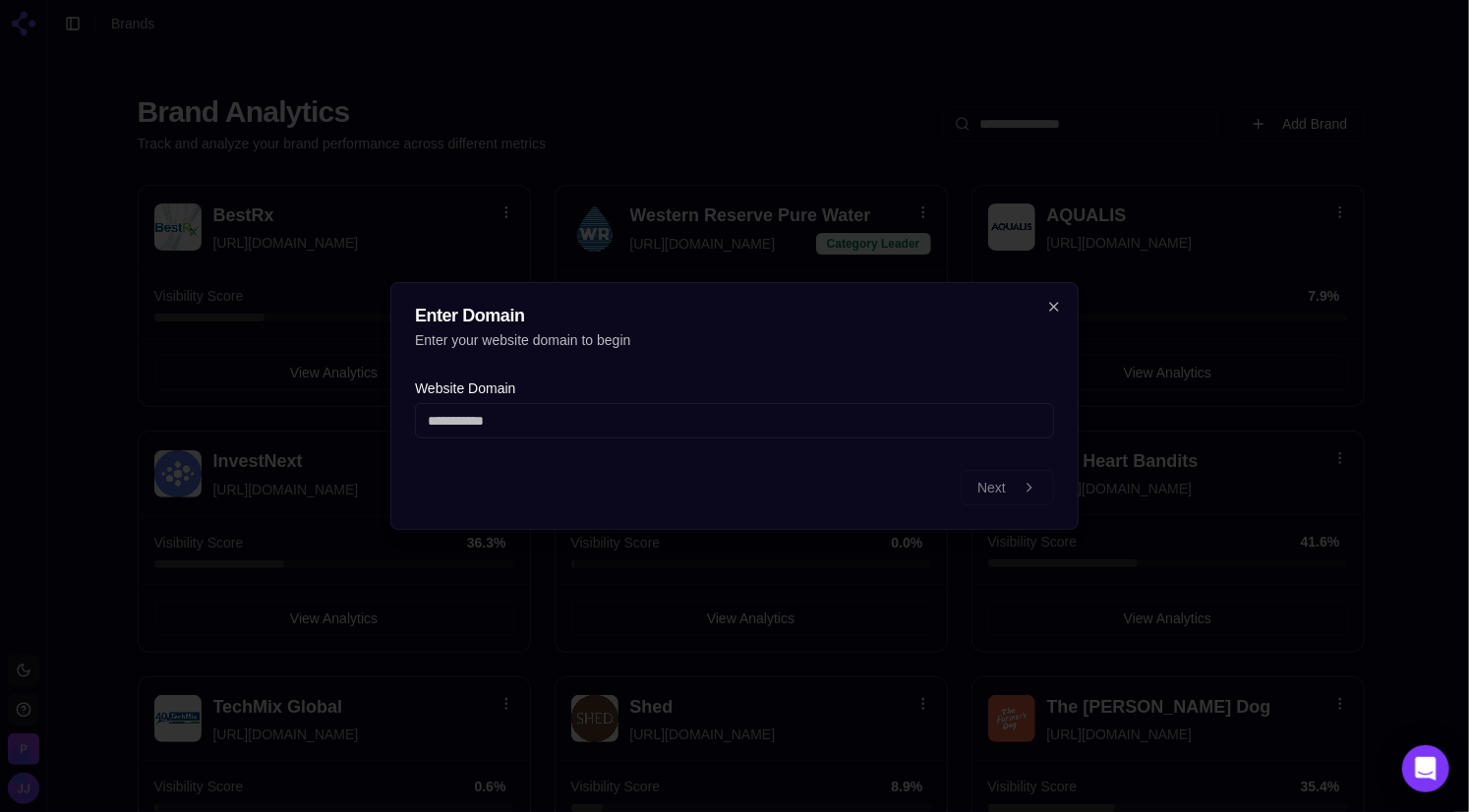 click on "Website Domain" at bounding box center (734, 421) 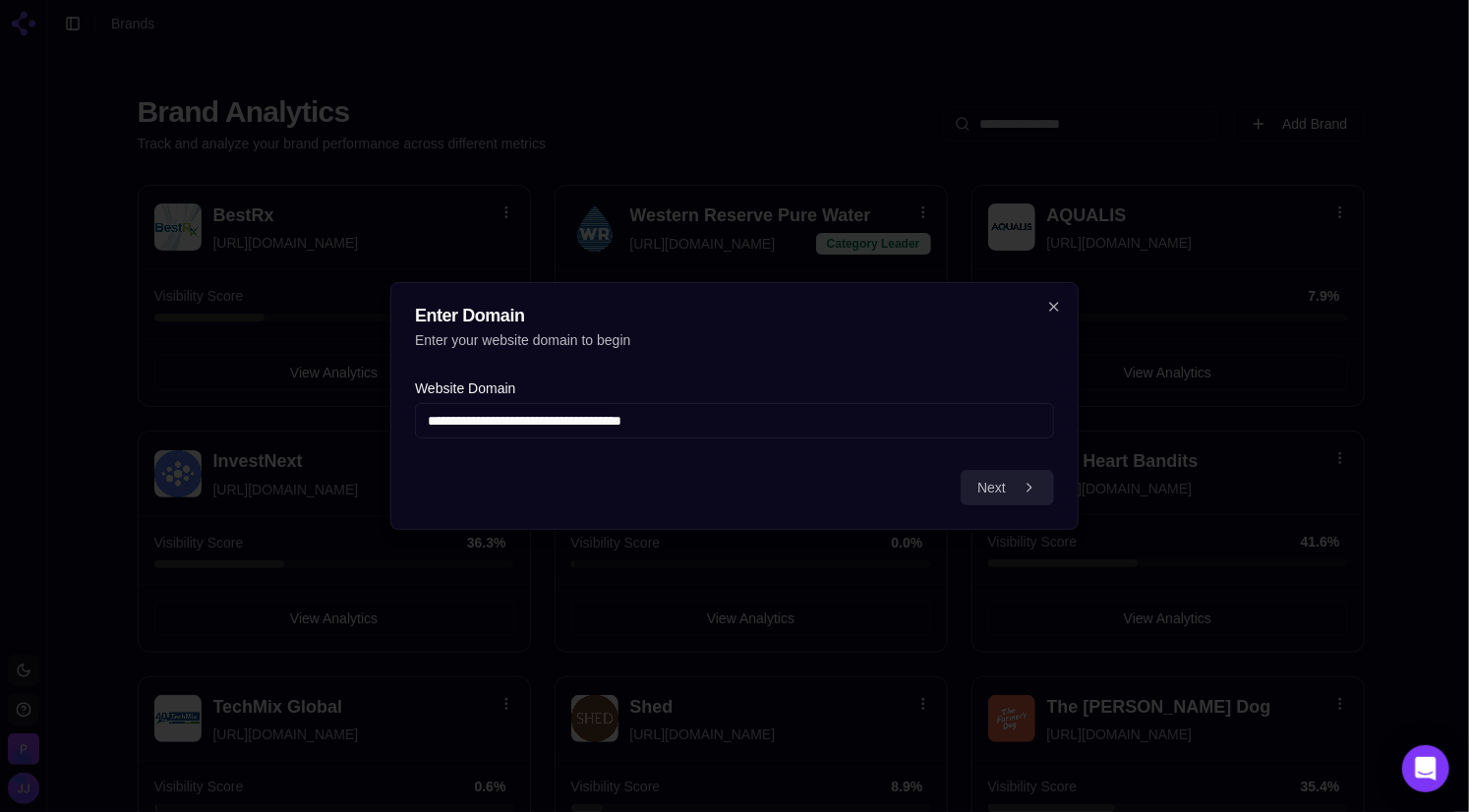 type on "**********" 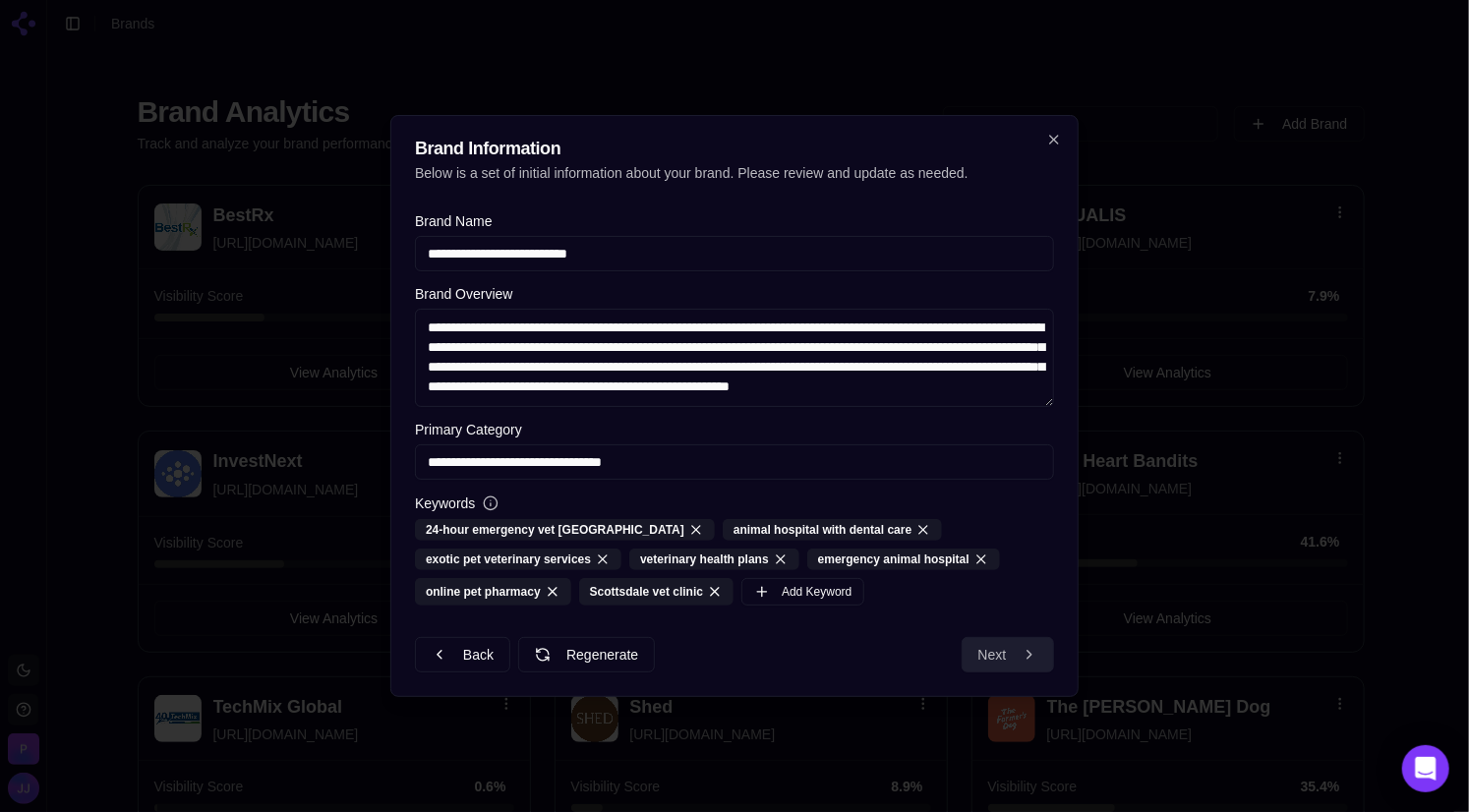 click on "Next" at bounding box center (1008, 655) 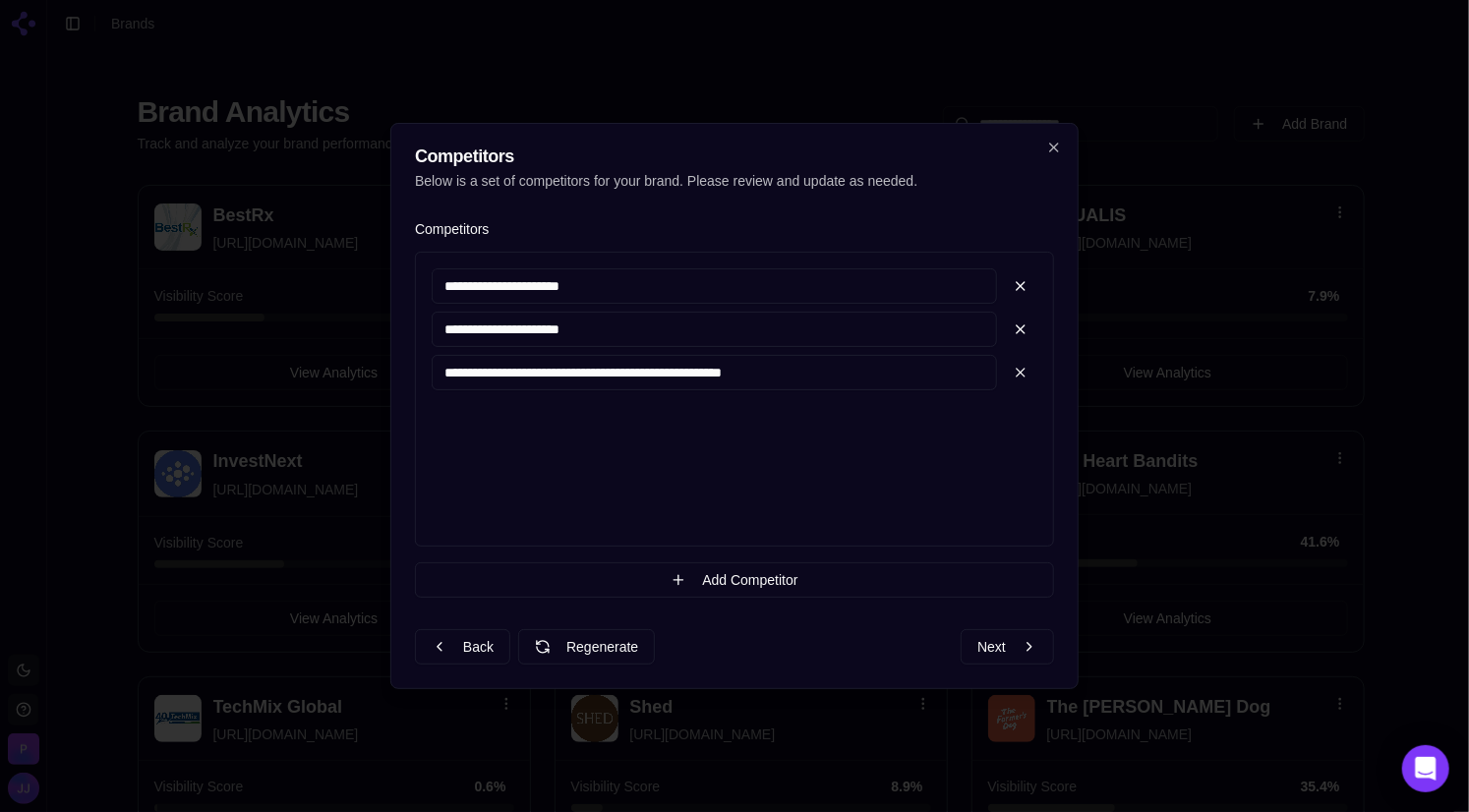 drag, startPoint x: 985, startPoint y: 650, endPoint x: 924, endPoint y: 635, distance: 62.817195 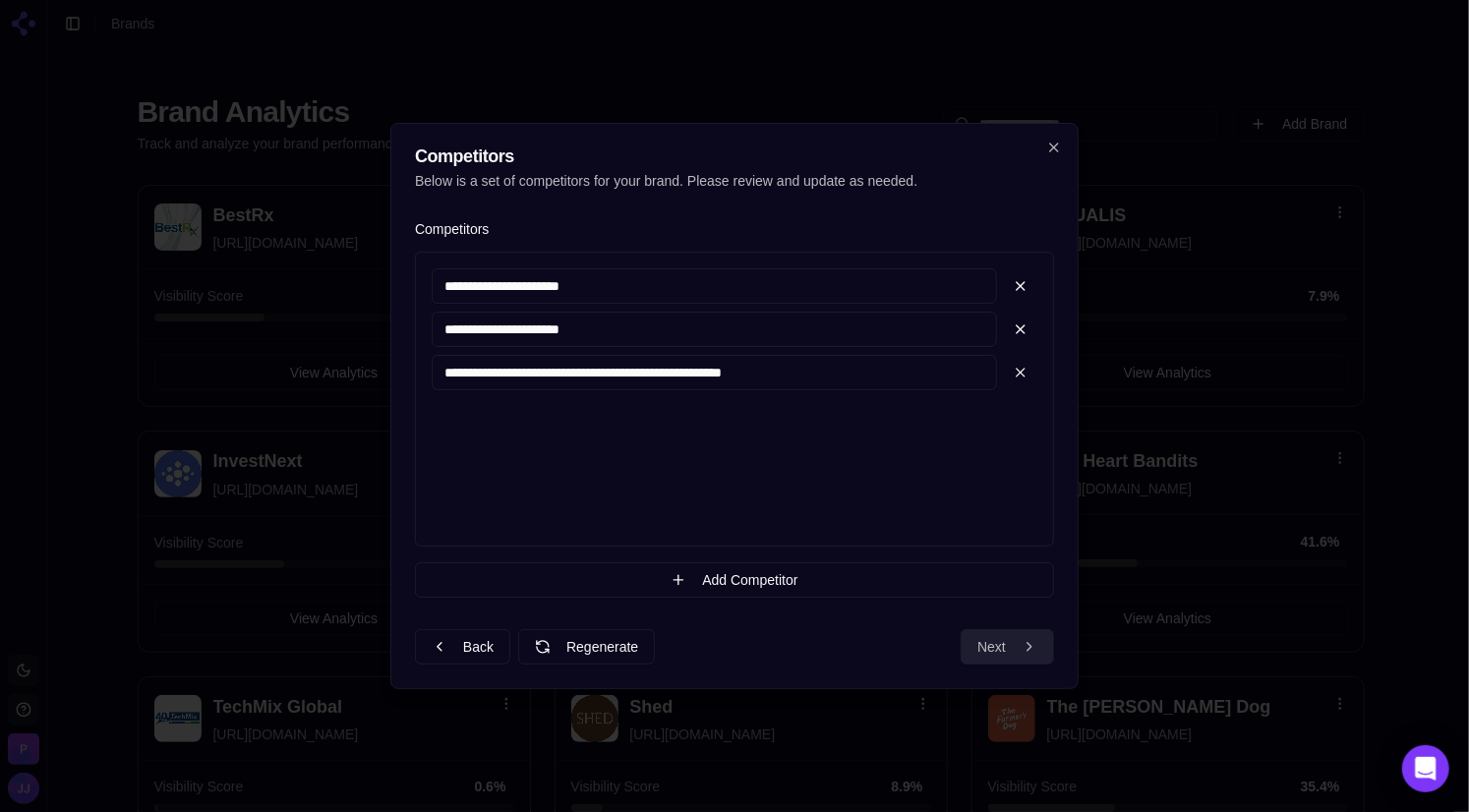 click on "Next" at bounding box center [1007, 647] 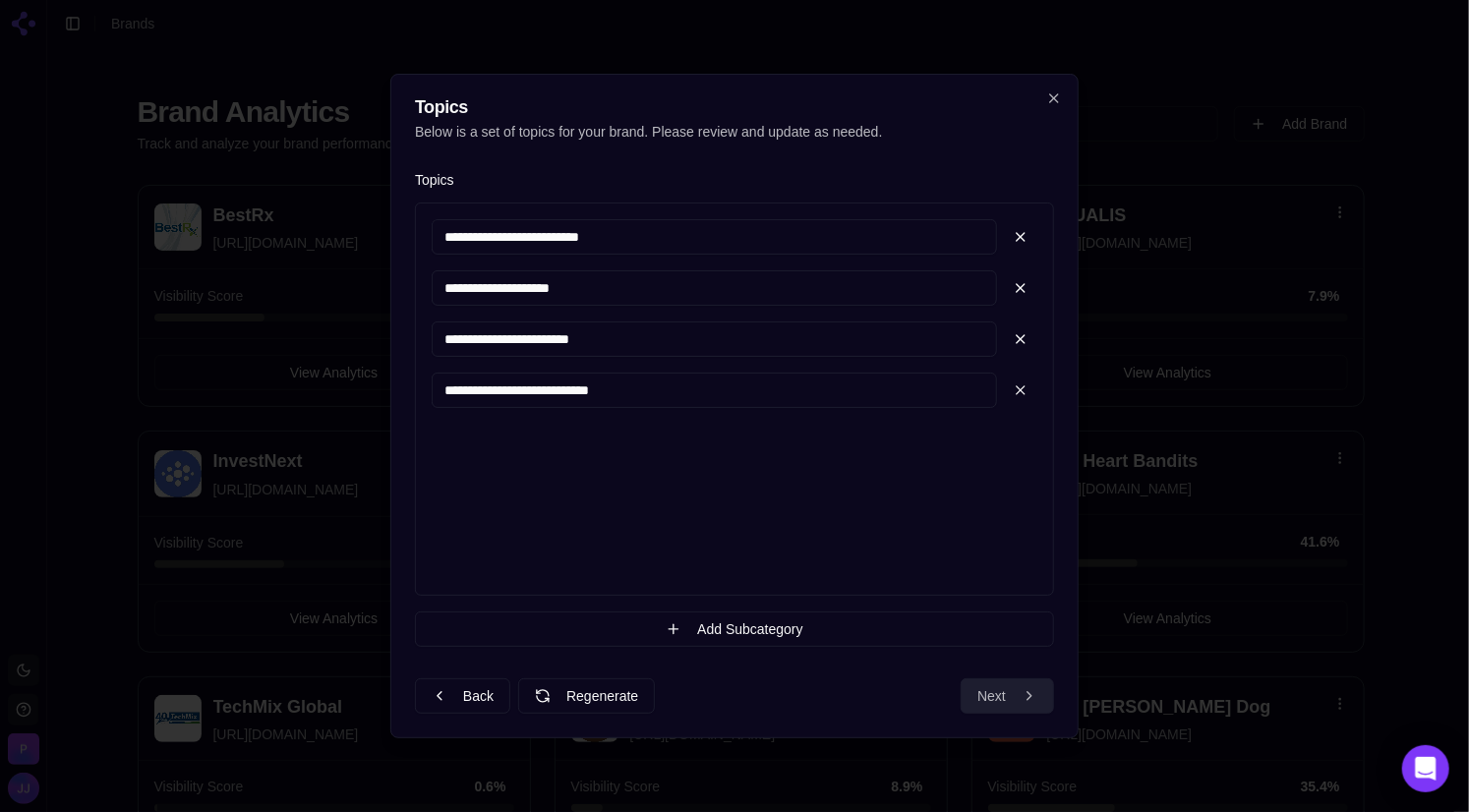 click on "Next" at bounding box center [1007, 696] 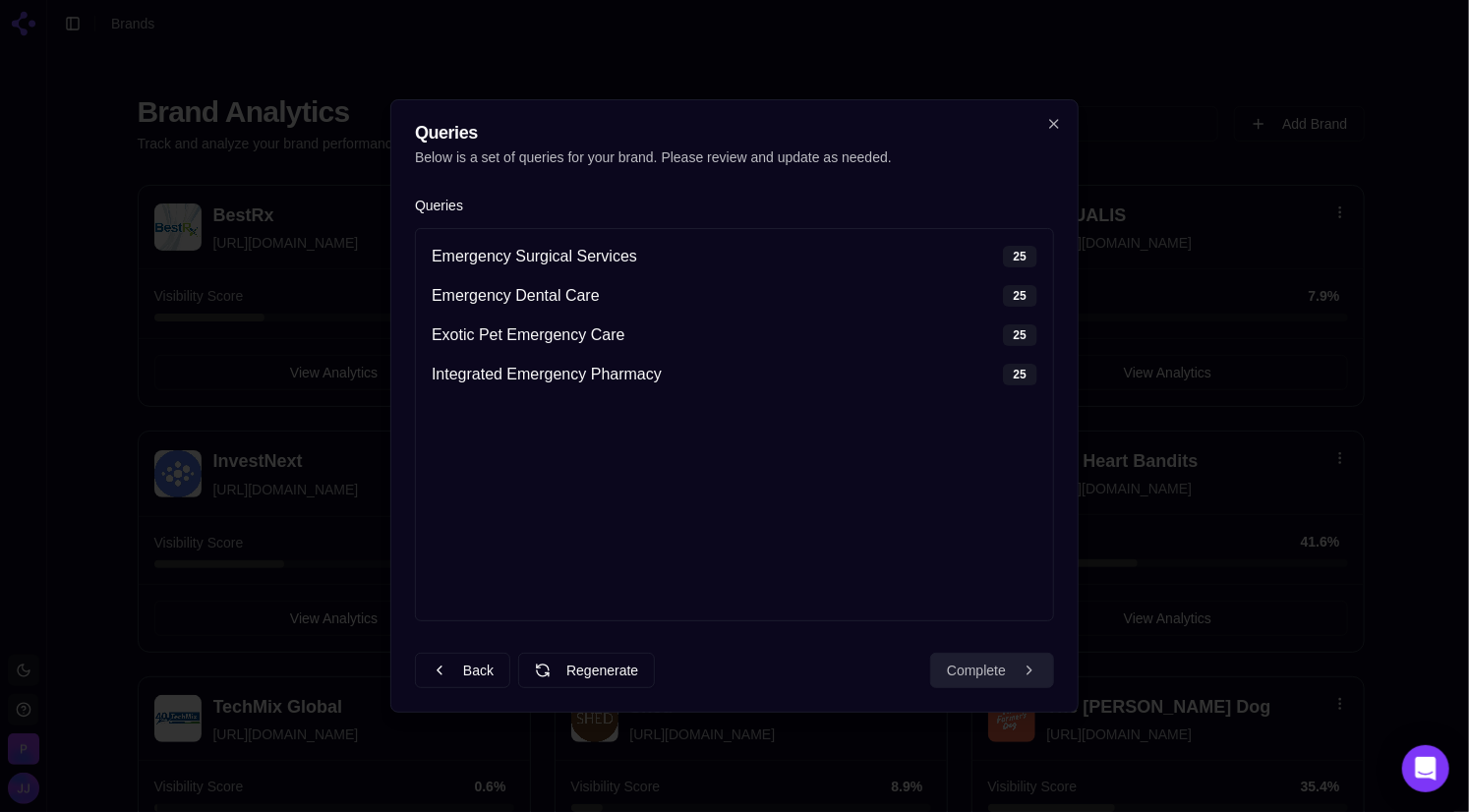 click on "Complete" at bounding box center (992, 670) 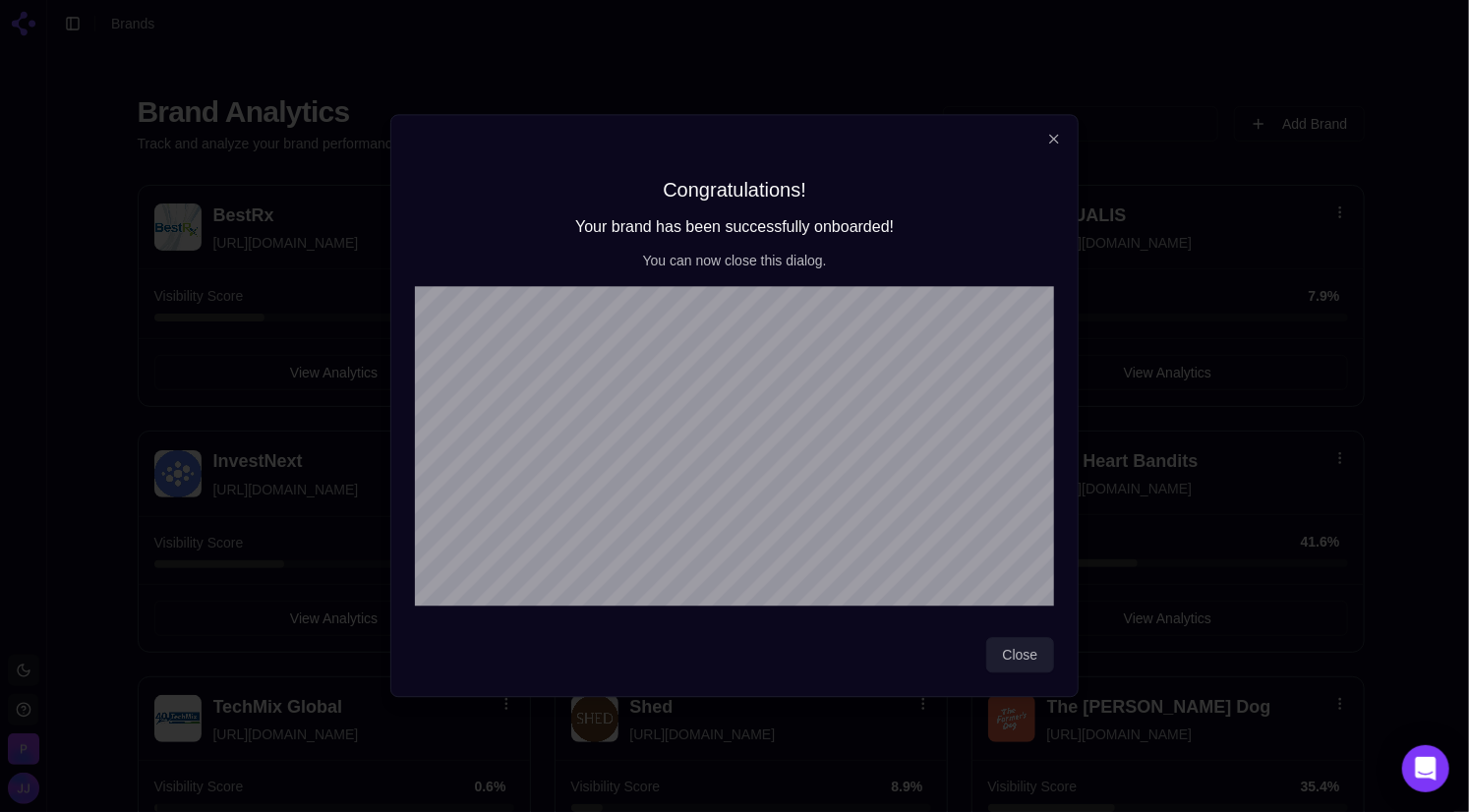 click on "Close" at bounding box center (1021, 656) 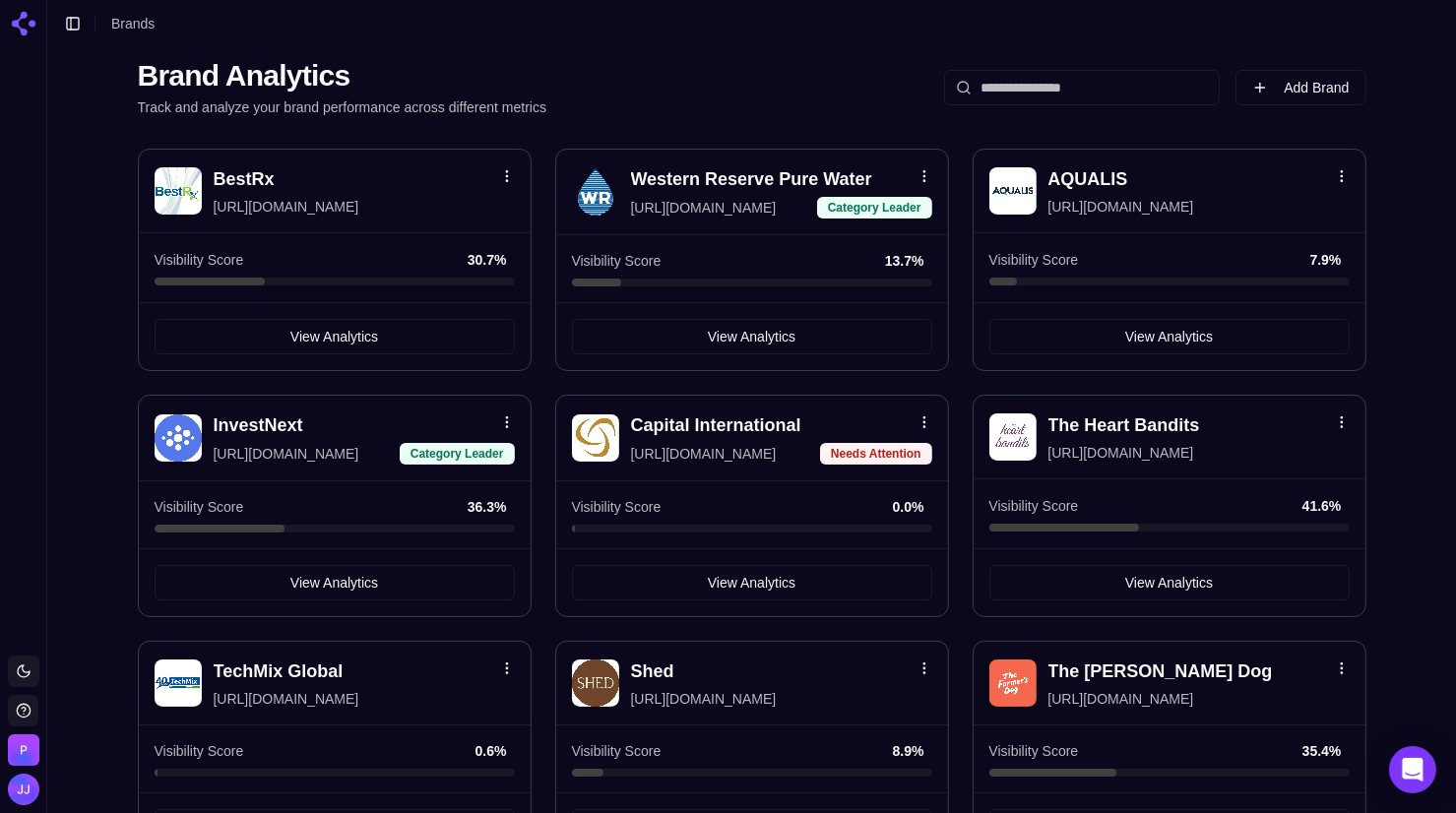 scroll, scrollTop: 38, scrollLeft: 0, axis: vertical 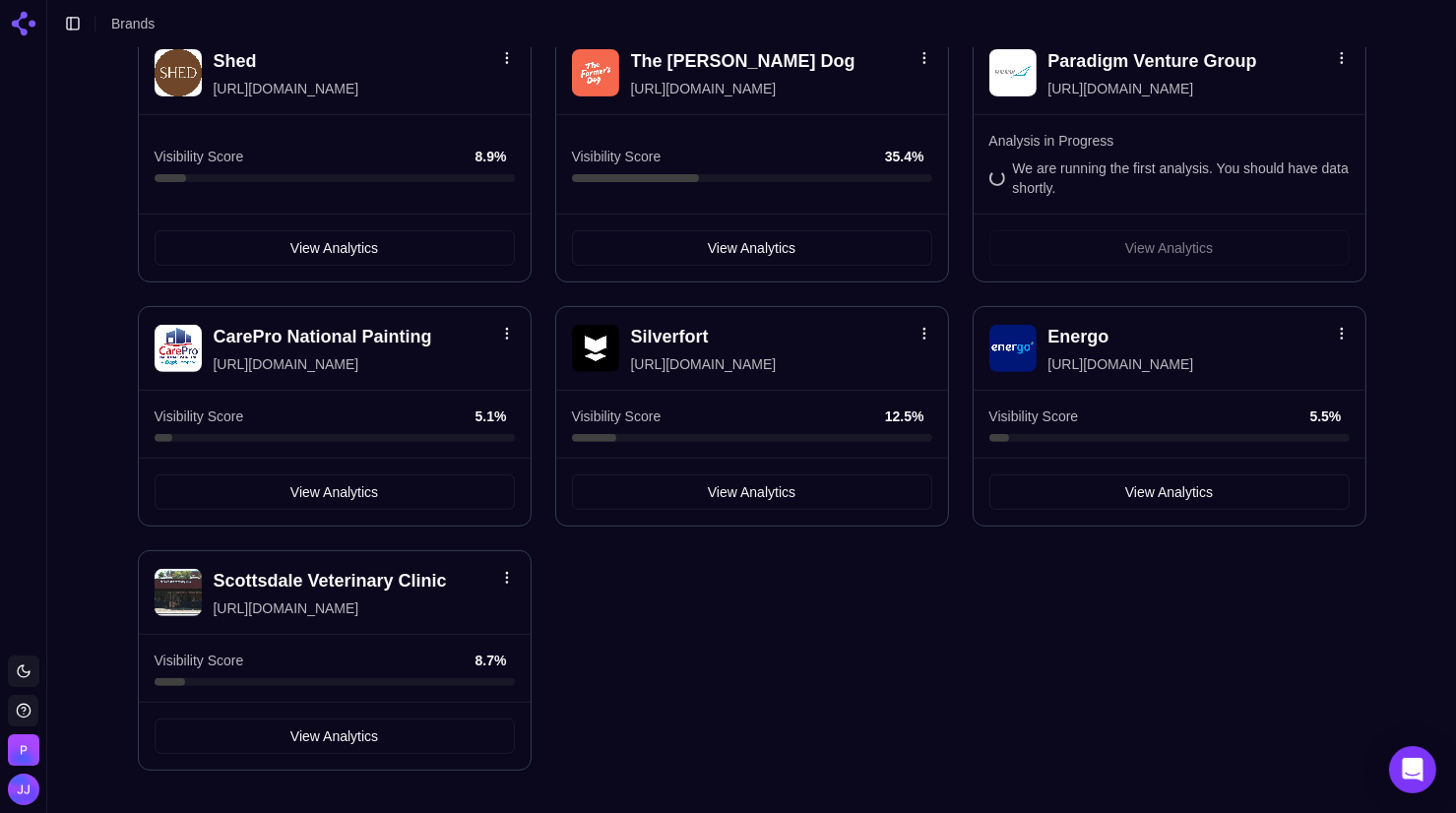 click on "Scottsdale Veterinary Clinic" at bounding box center (330, 581) 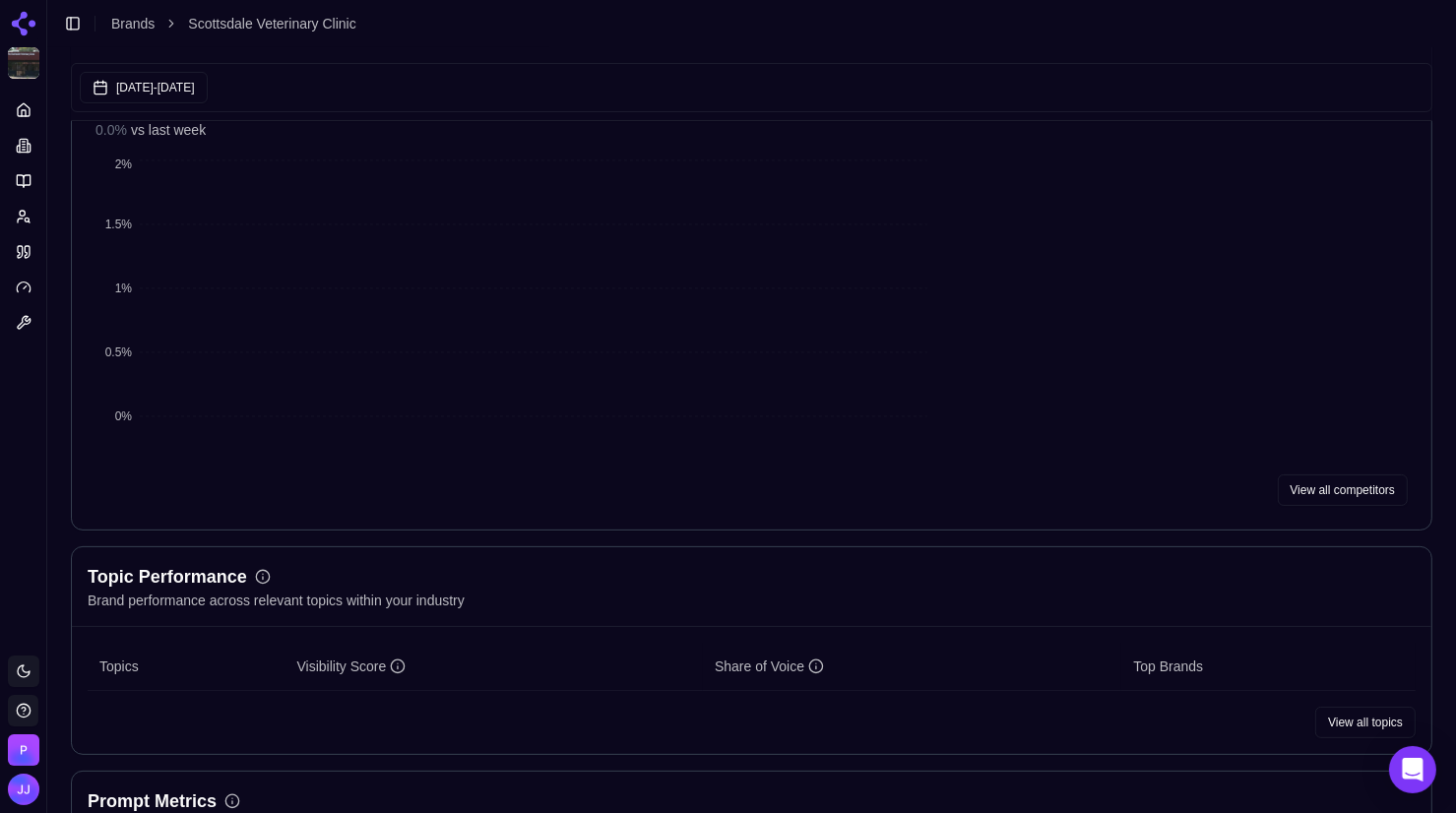 scroll, scrollTop: 0, scrollLeft: 0, axis: both 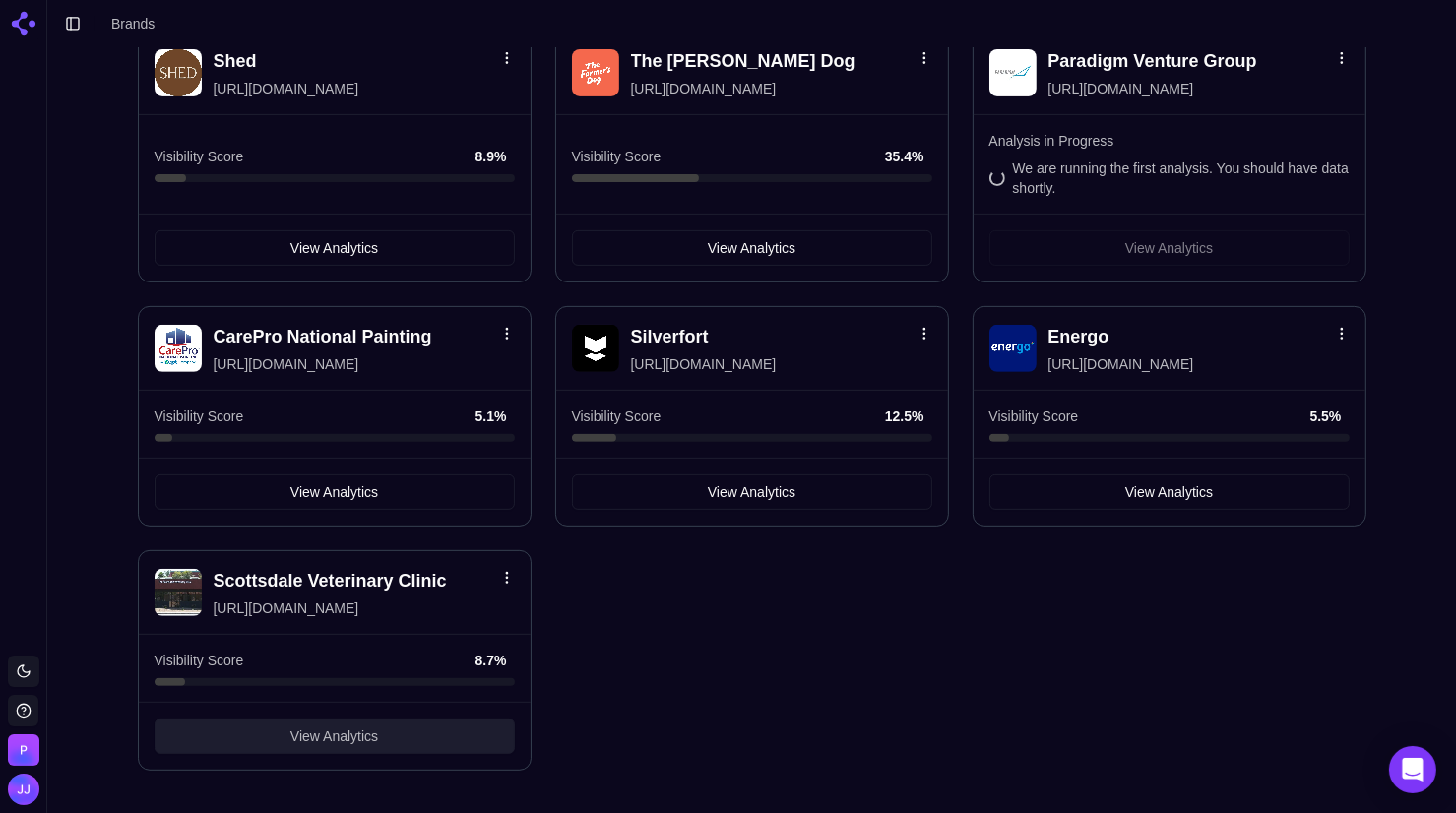 click on "View Analytics" at bounding box center [335, 736] 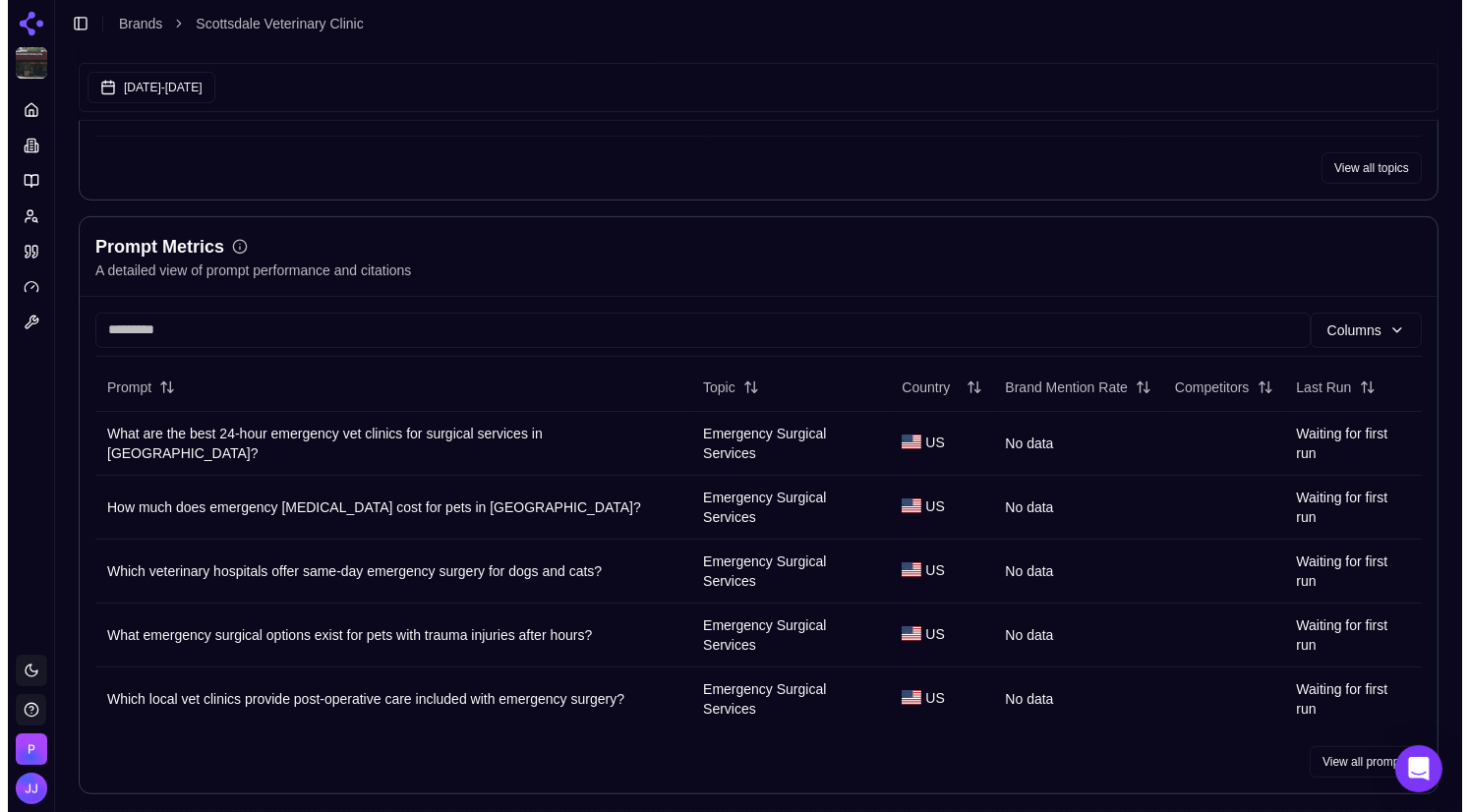 scroll, scrollTop: 808, scrollLeft: 0, axis: vertical 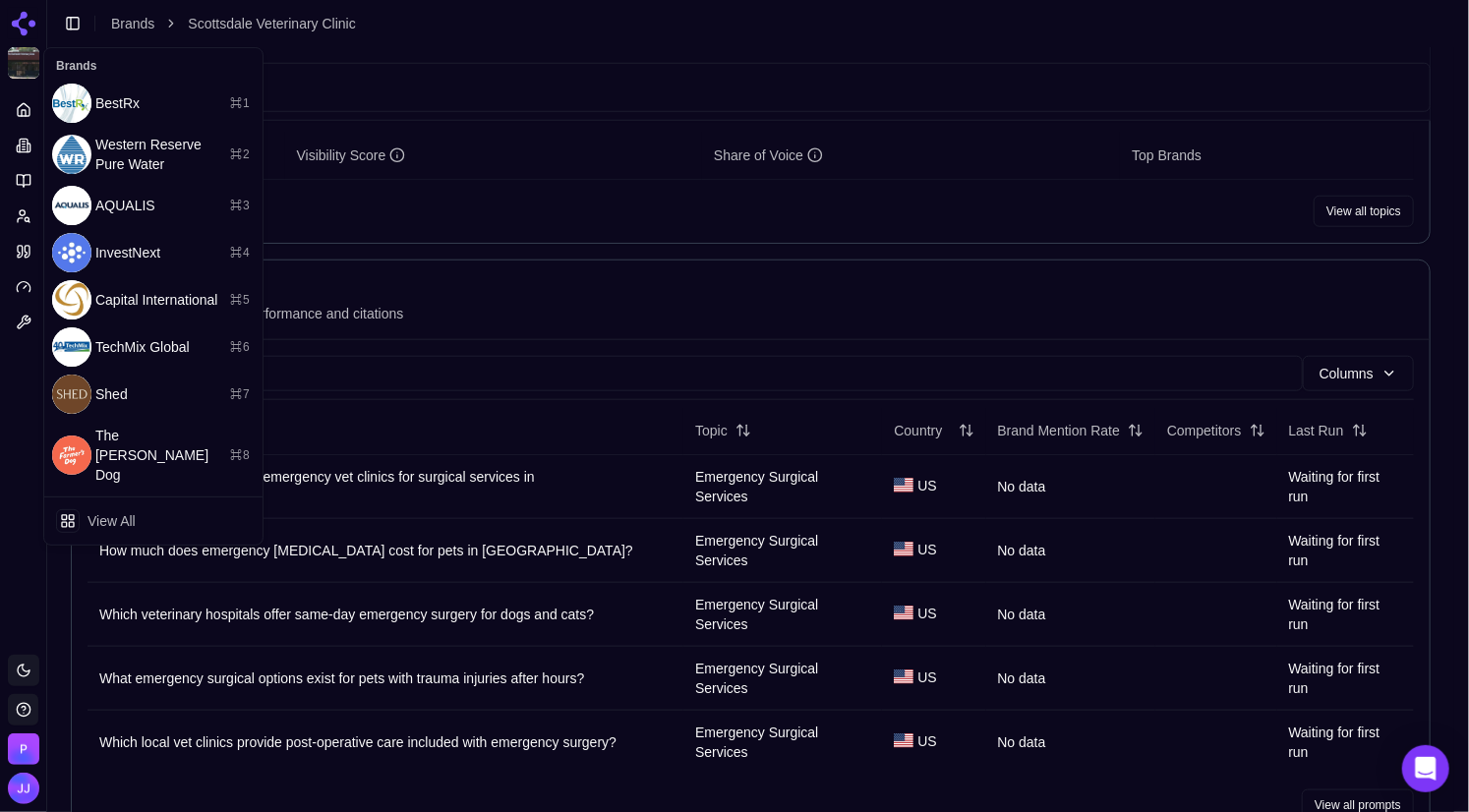 click on "Scottsdale Veterinary Clinic Platform Toggle theme Perrill   Toggle Sidebar Brands Scottsdale Veterinary Clinic Last updated:  May 30, 2025, 7:25 PM Jun 09, 2025  -  Jul 09, 2025 Scottsdale Veterinary Clinic 24-Hour Emergency Veterinary Clinic Visibility Score Percentage of AI answers that mention your brand Visibility Score Share of Voice 0.0 % 0.0 % vs last week   0% 0.5% 1% 1.5% 2% Top 5 Brands Click to toggle View all competitors Topic Performance Brand performance across relevant topics within your industry Topics Visibility Score Share of Voice Top Brands View all topics Prompt Metrics A detailed view of prompt performance and citations Columns Prompt Topic Country Brand Mention Rate Competitors Last Run What are the best 24-hour emergency vet clinics for surgical services in Scottsdale? Emergency Surgical Services US No data Waiting for first run How much does emergency abdominal surgery cost for pets in Scottsdale? Emergency Surgical Services US No data Waiting for first run US No data US" at bounding box center [734, 899] 